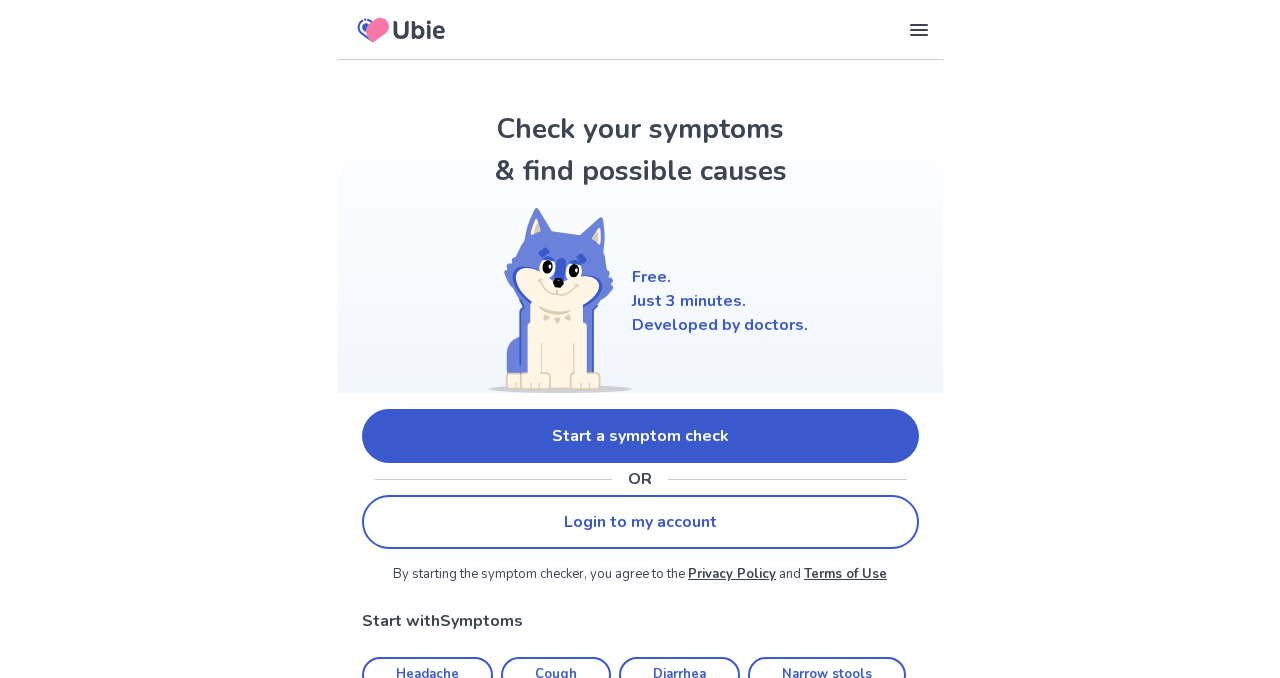 scroll, scrollTop: 0, scrollLeft: 0, axis: both 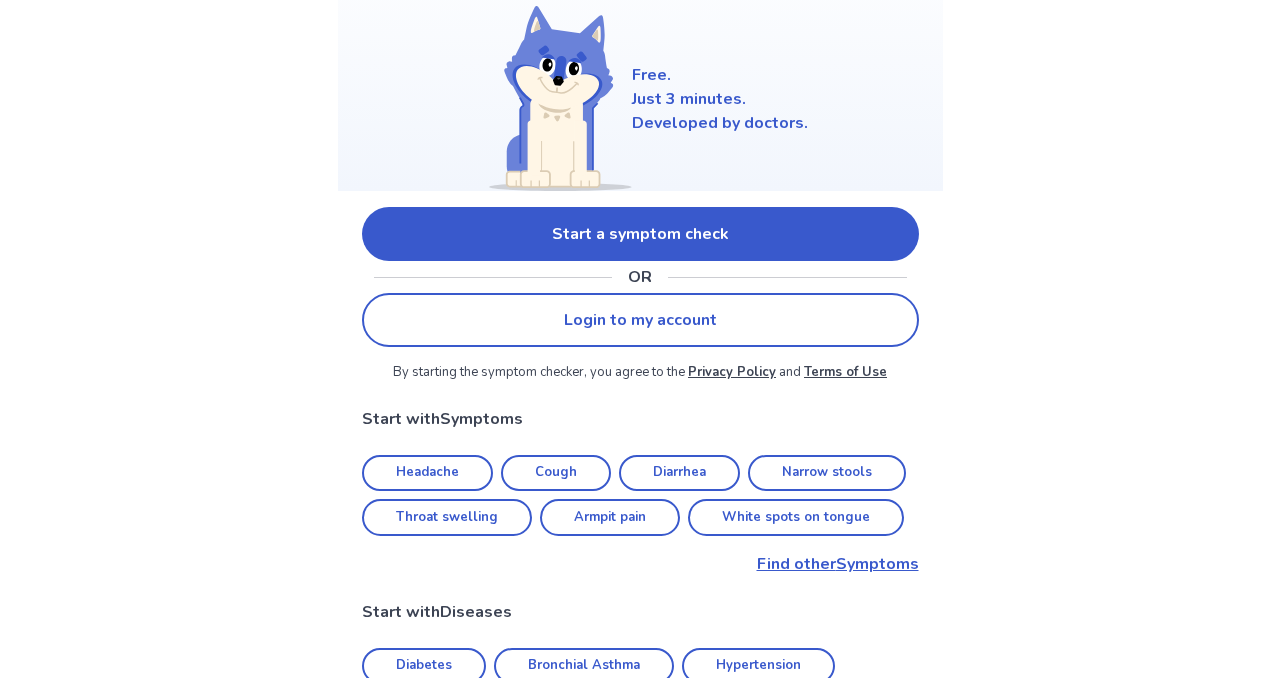 click on "Start a symptom check" at bounding box center [640, 234] 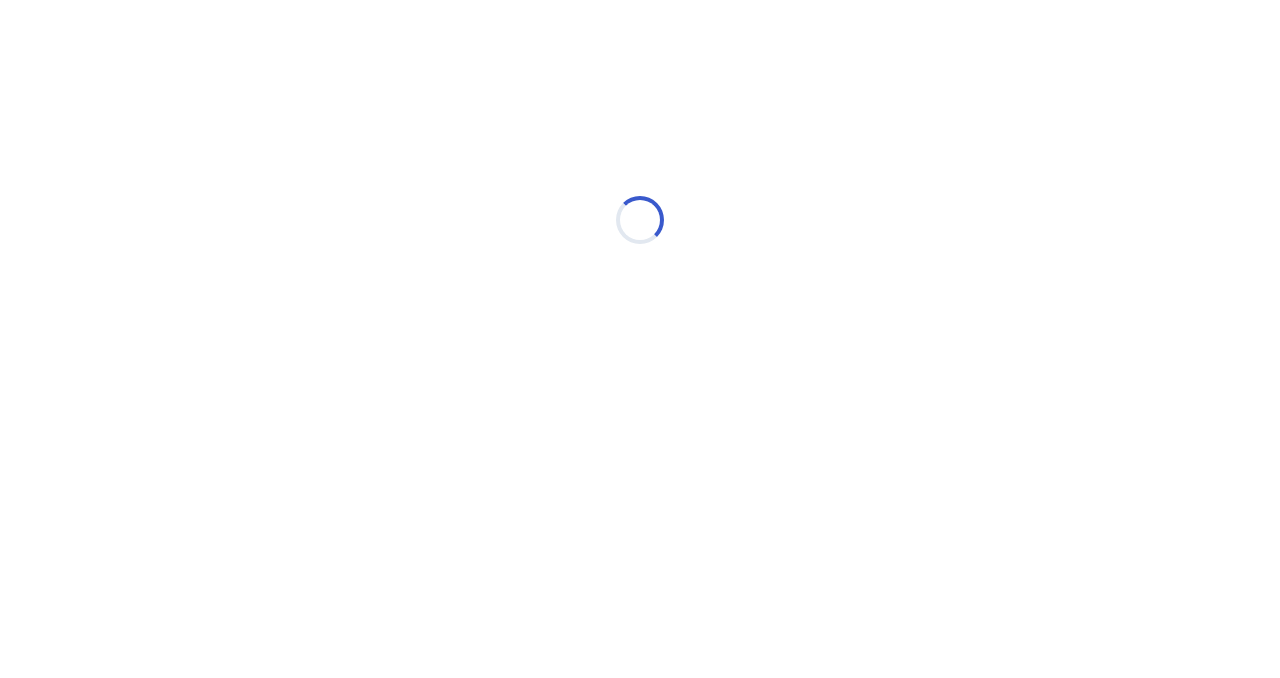 scroll, scrollTop: 0, scrollLeft: 0, axis: both 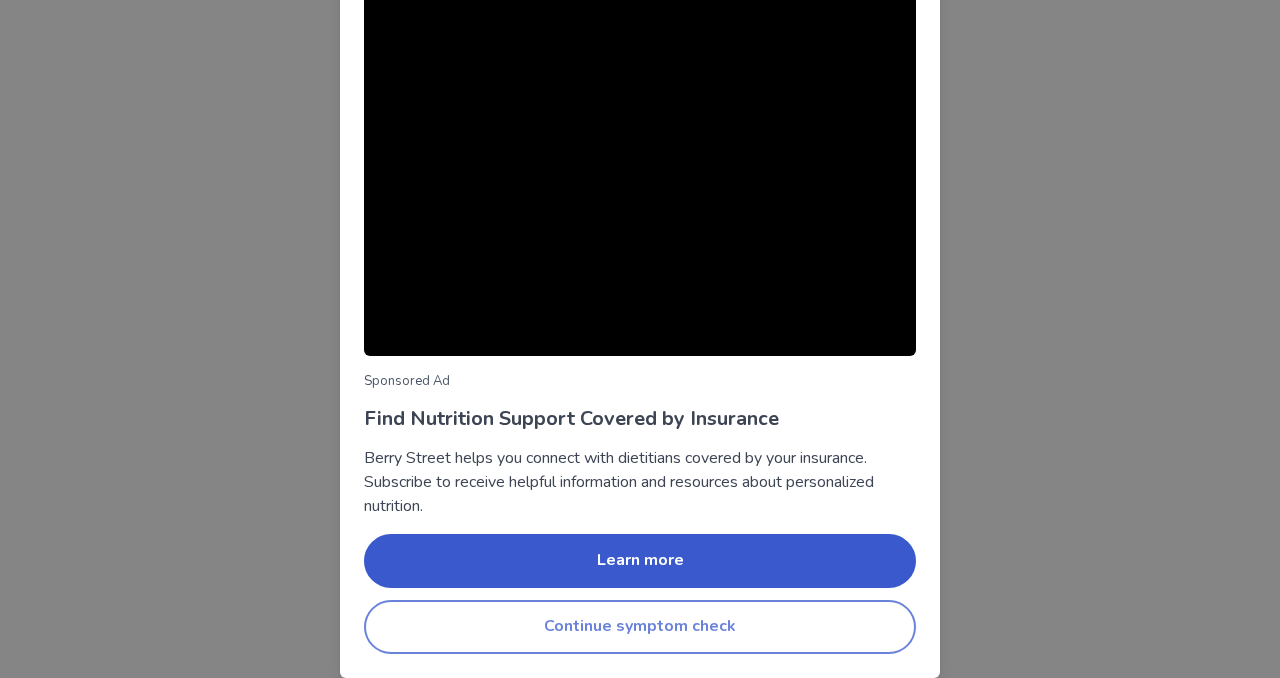 click on "Continue symptom check" at bounding box center (640, 627) 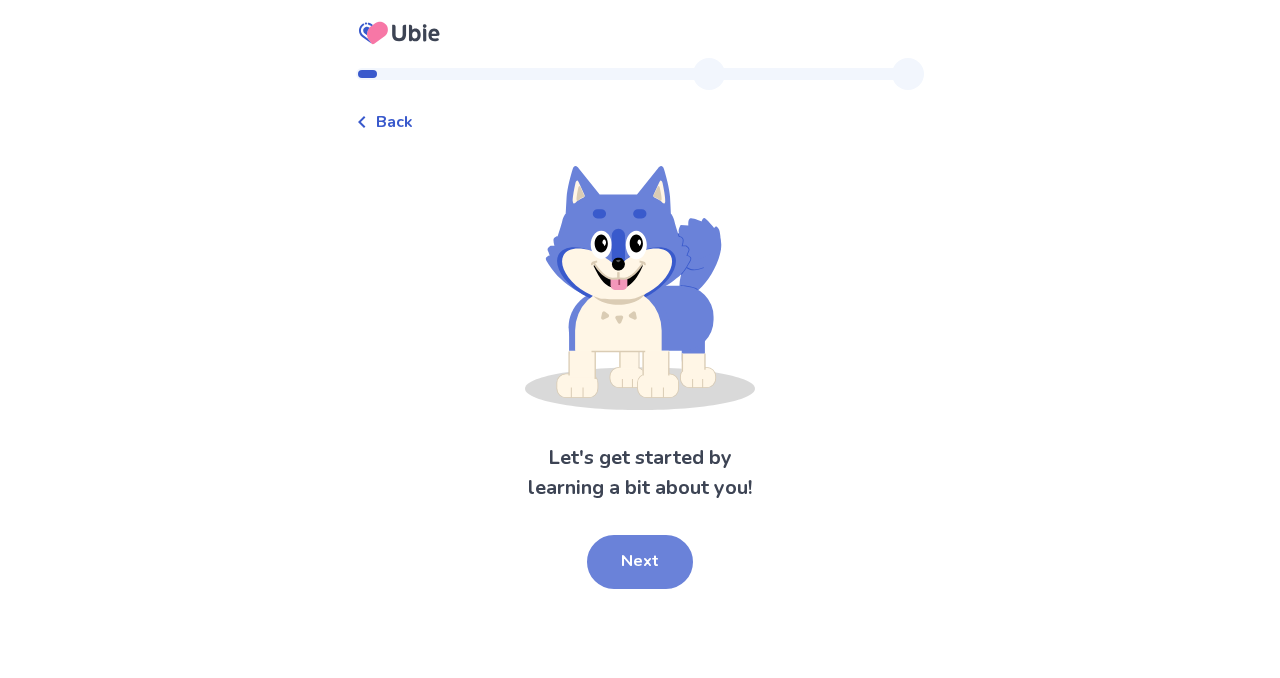 click on "Next" at bounding box center [640, 562] 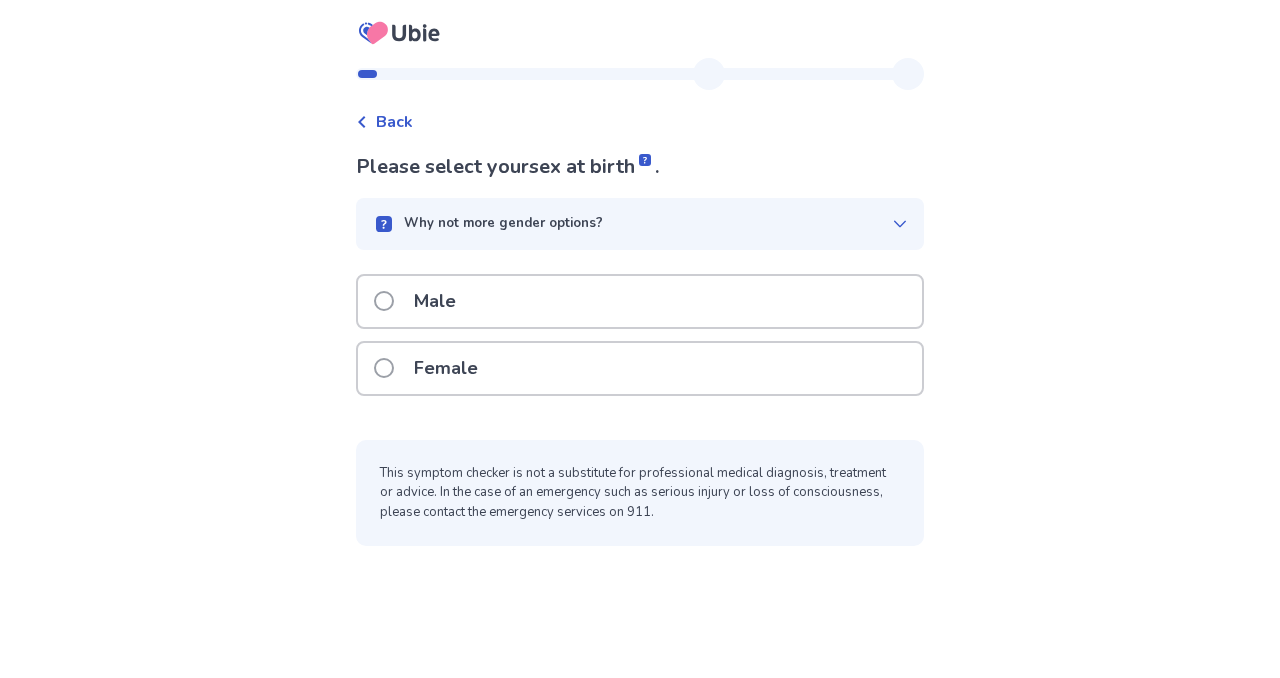 click on "Female" at bounding box center (640, 368) 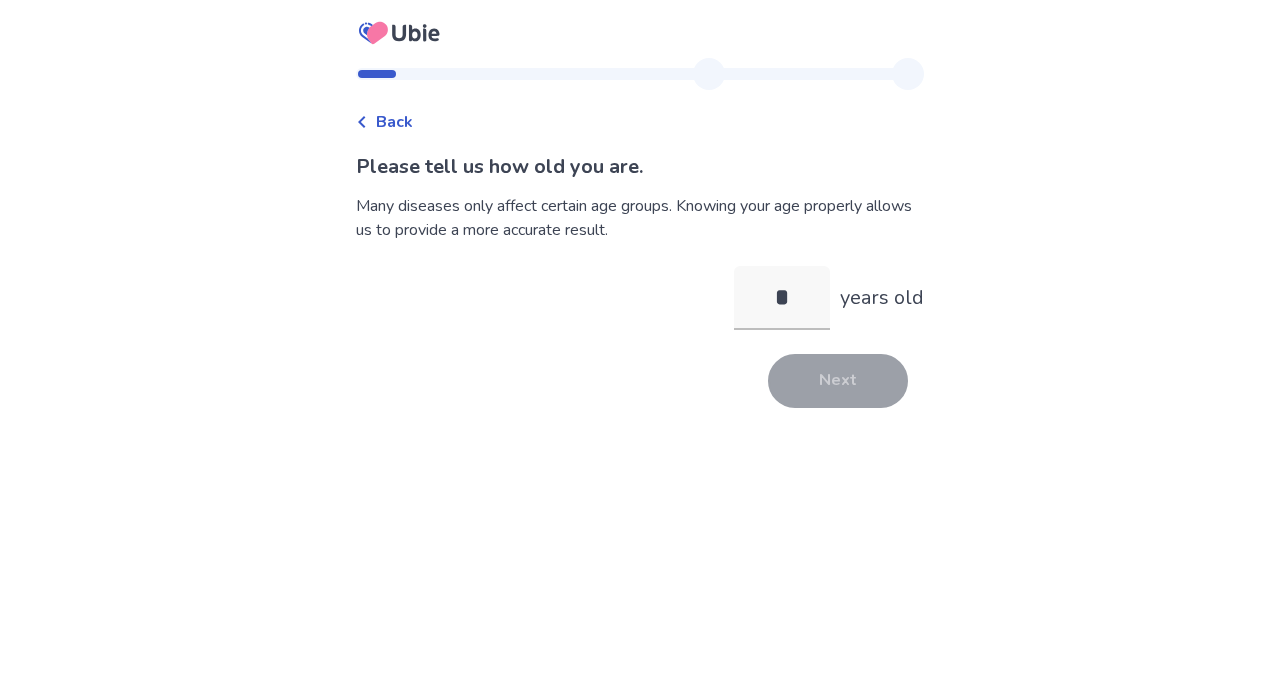 type on "**" 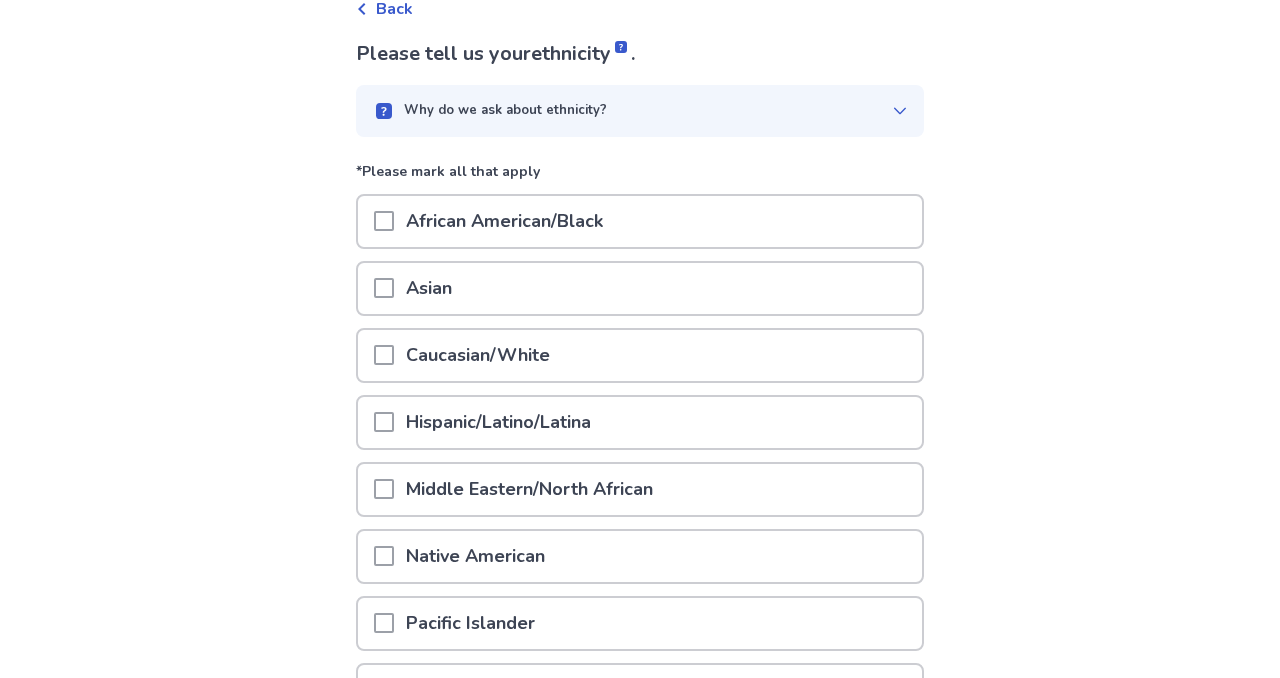 click on "Hispanic/Latino/Latina" at bounding box center (640, 422) 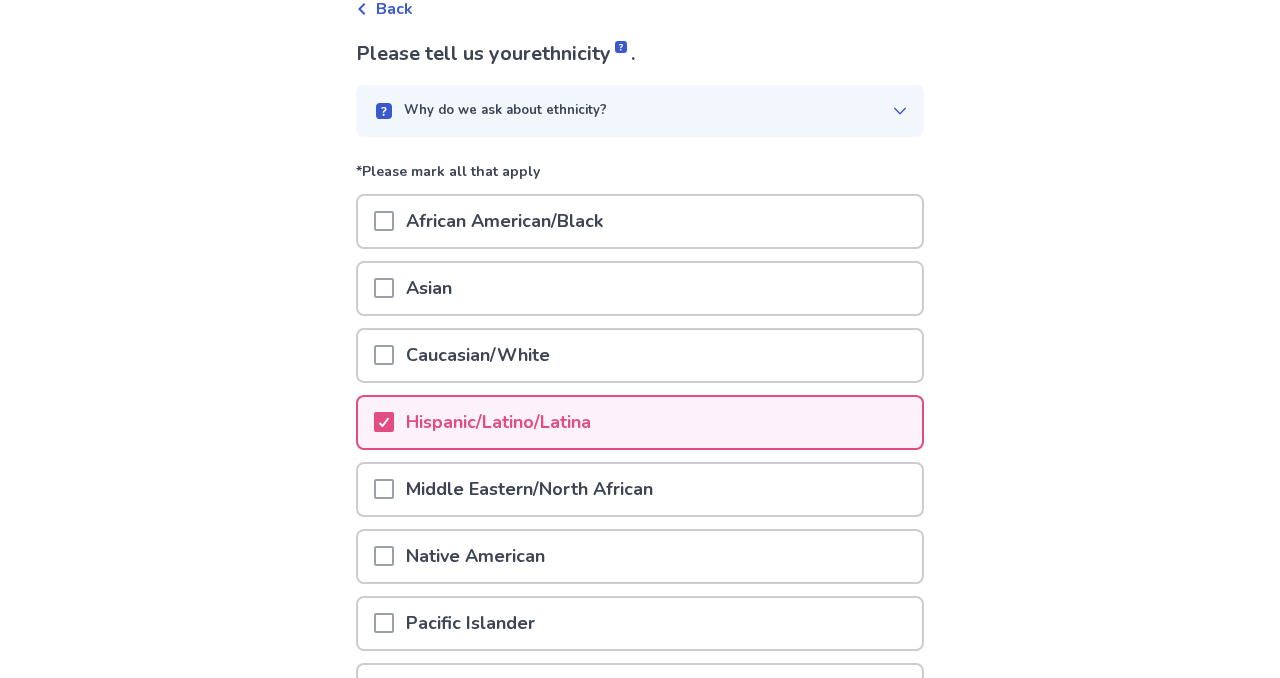 scroll, scrollTop: 330, scrollLeft: 0, axis: vertical 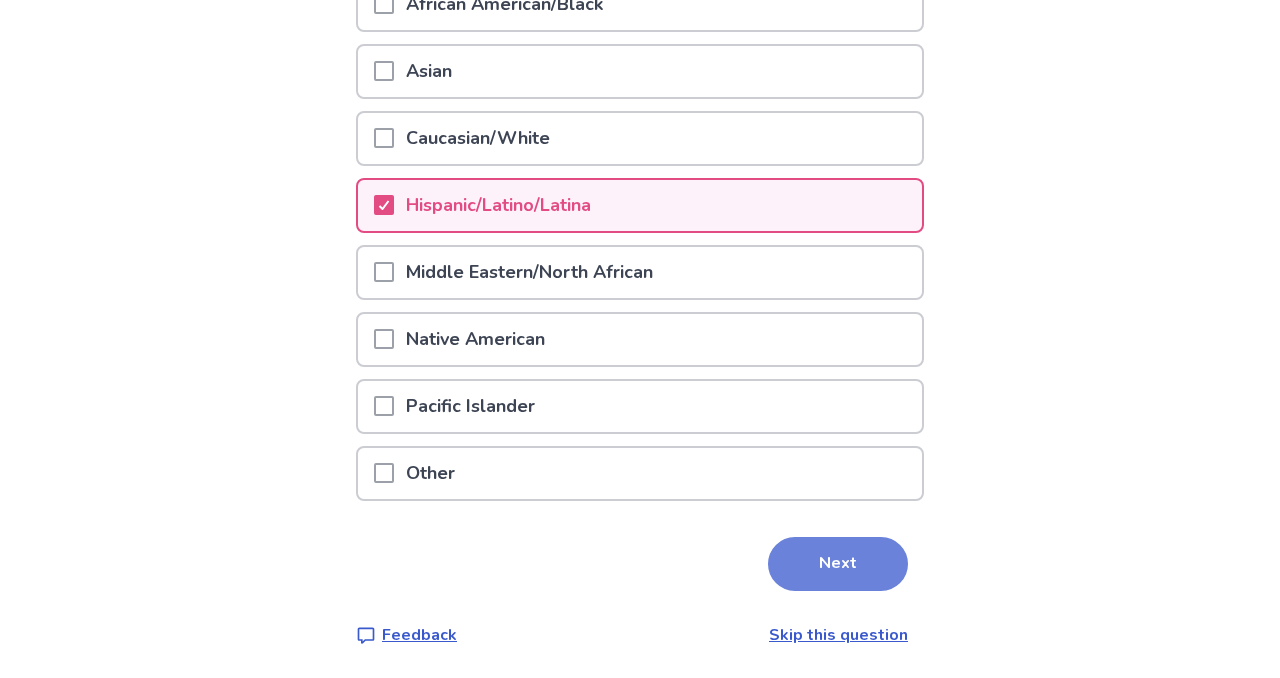 click on "Next" at bounding box center [838, 564] 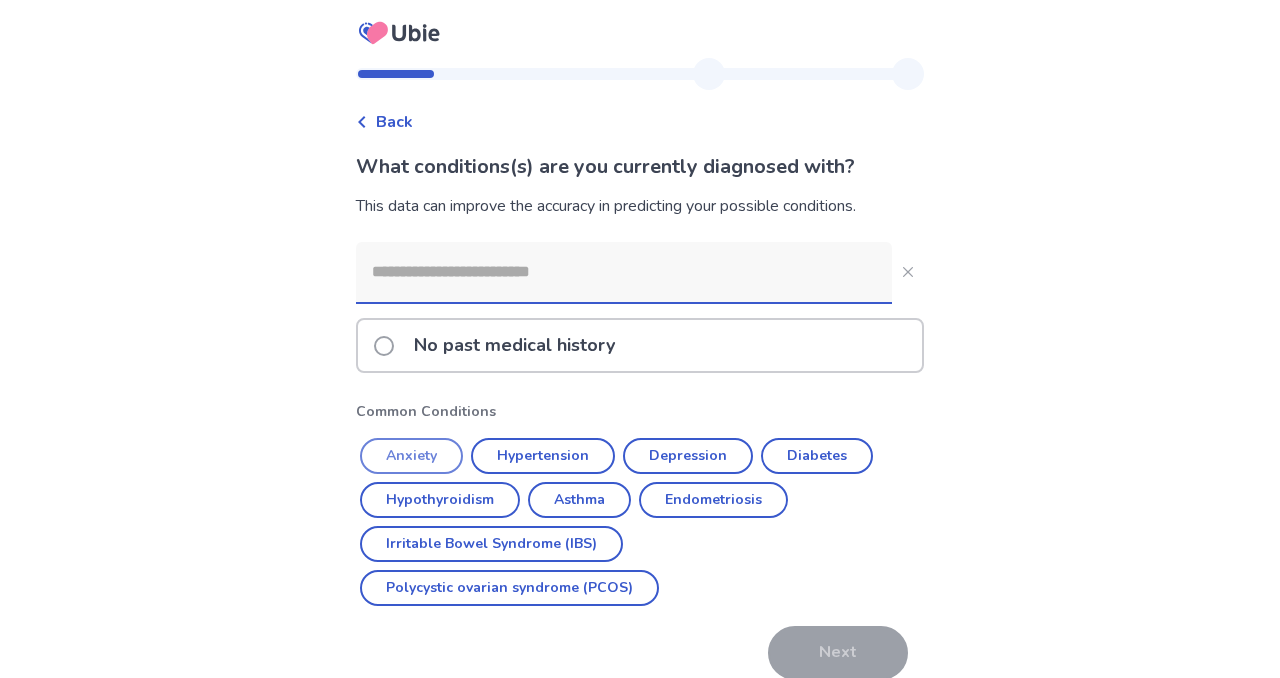 click on "Anxiety" at bounding box center (411, 456) 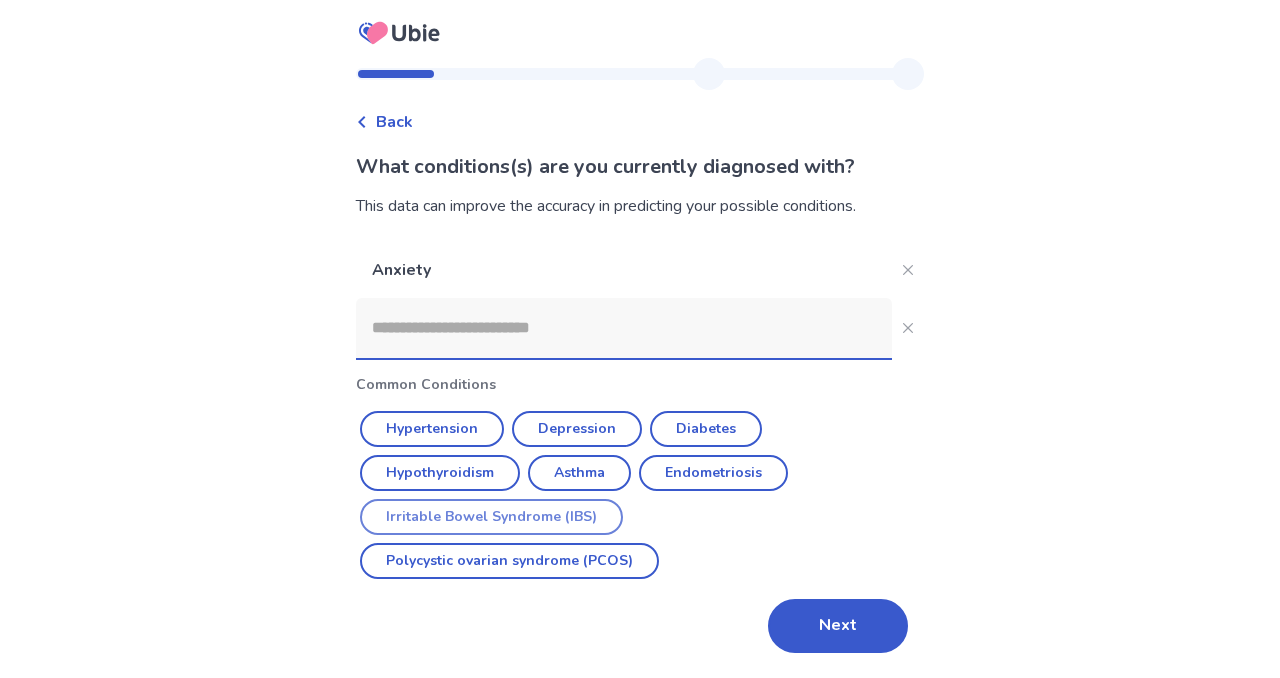click on "Irritable Bowel Syndrome (IBS)" at bounding box center (491, 517) 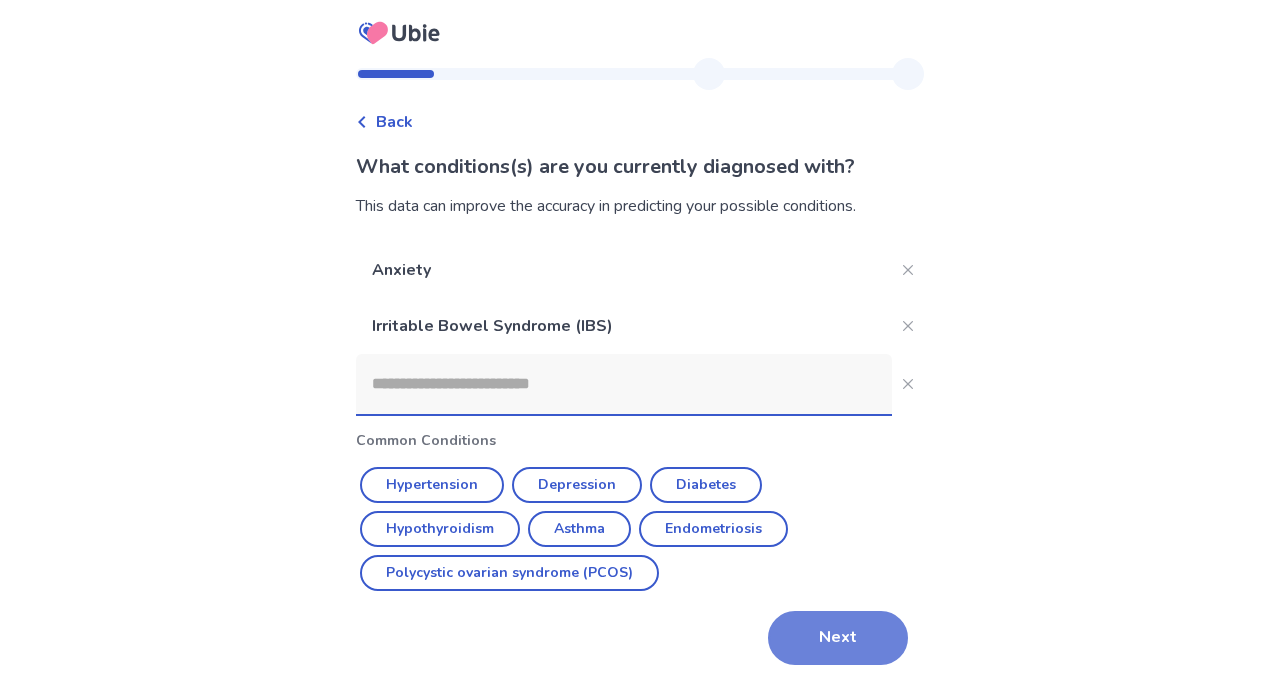 click on "Next" at bounding box center (838, 638) 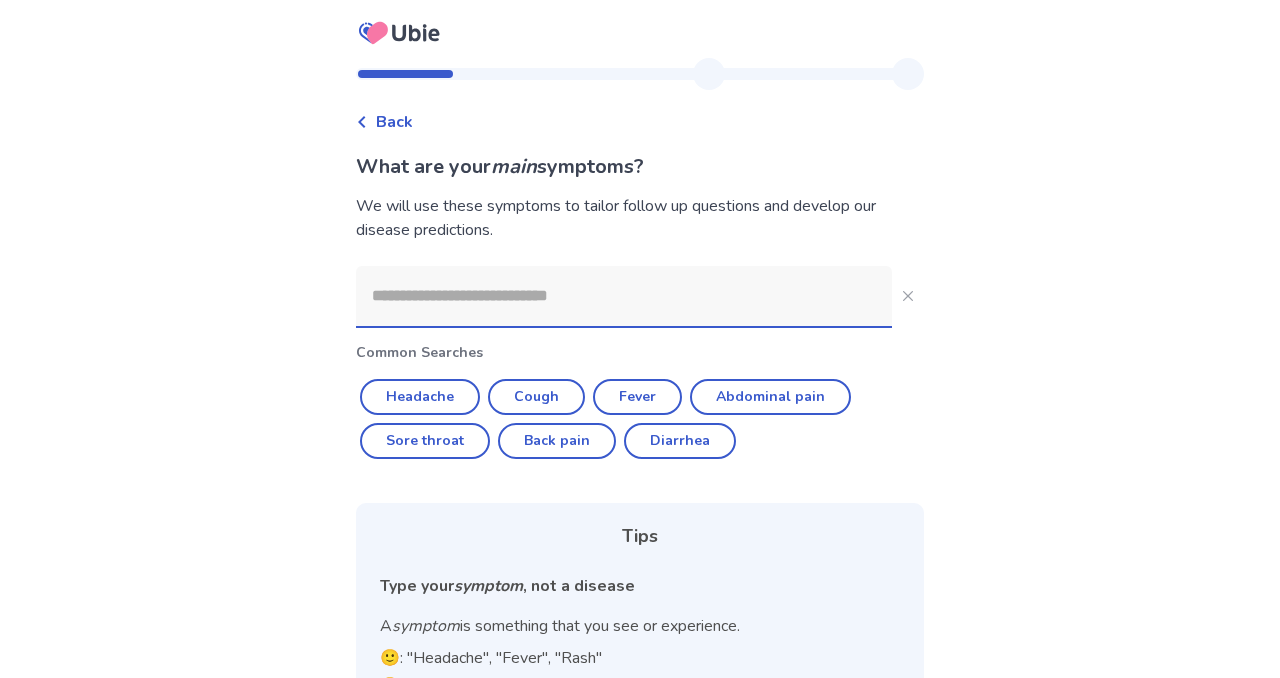 click 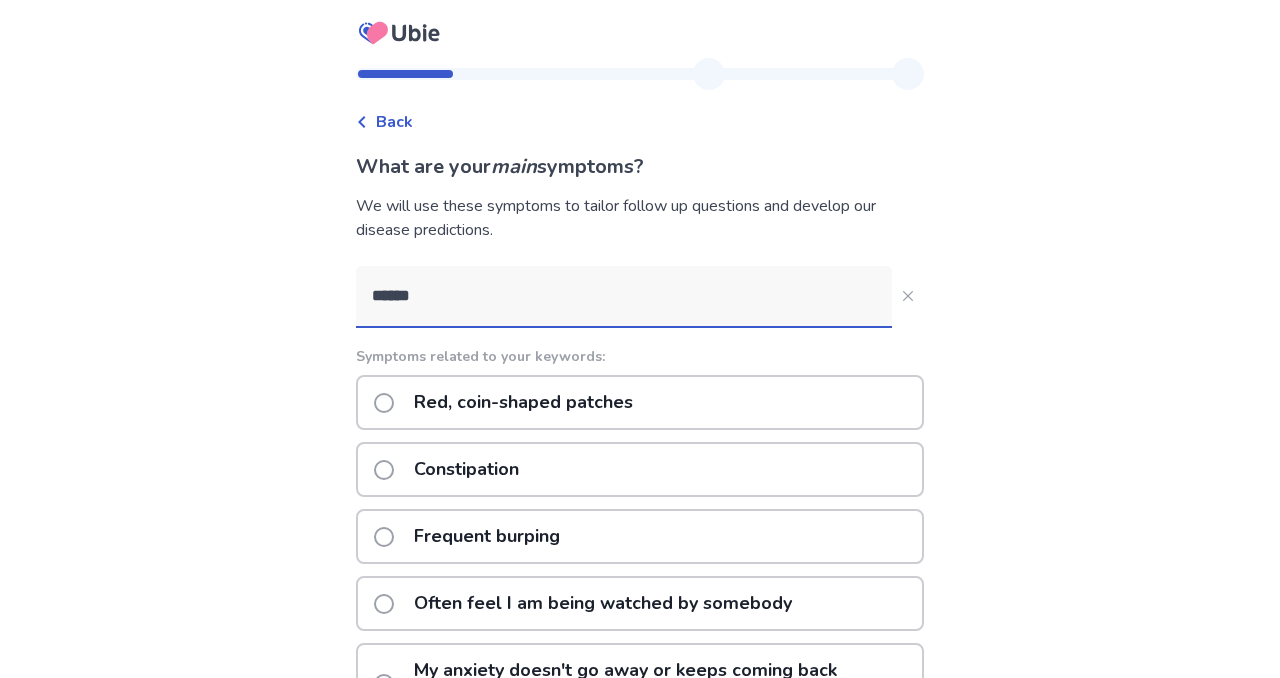 type on "*******" 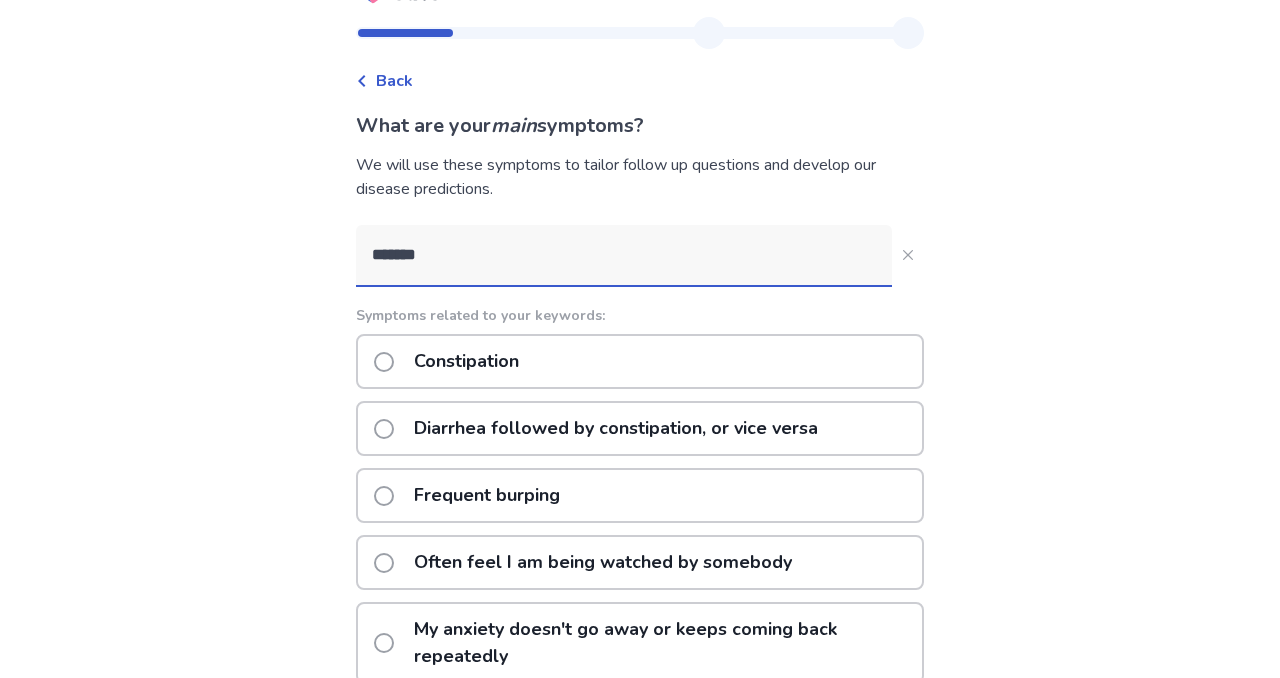 scroll, scrollTop: 121, scrollLeft: 0, axis: vertical 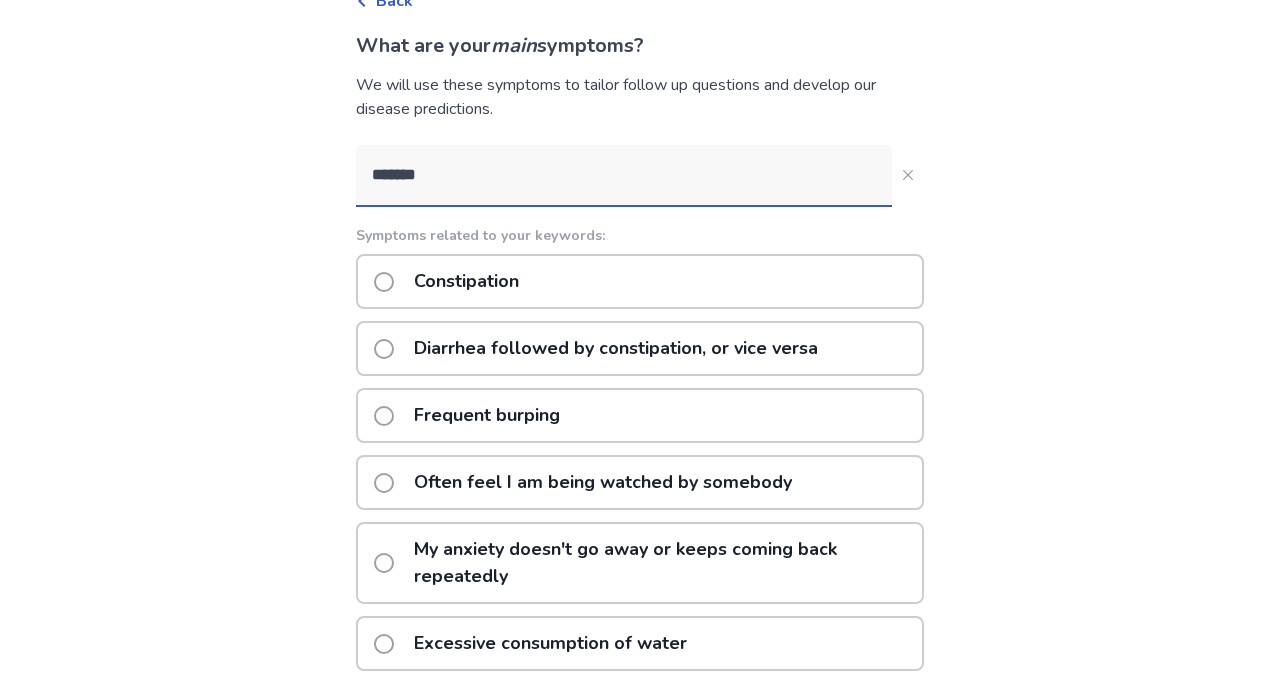 click on "Diarrhea followed by constipation, or vice versa" 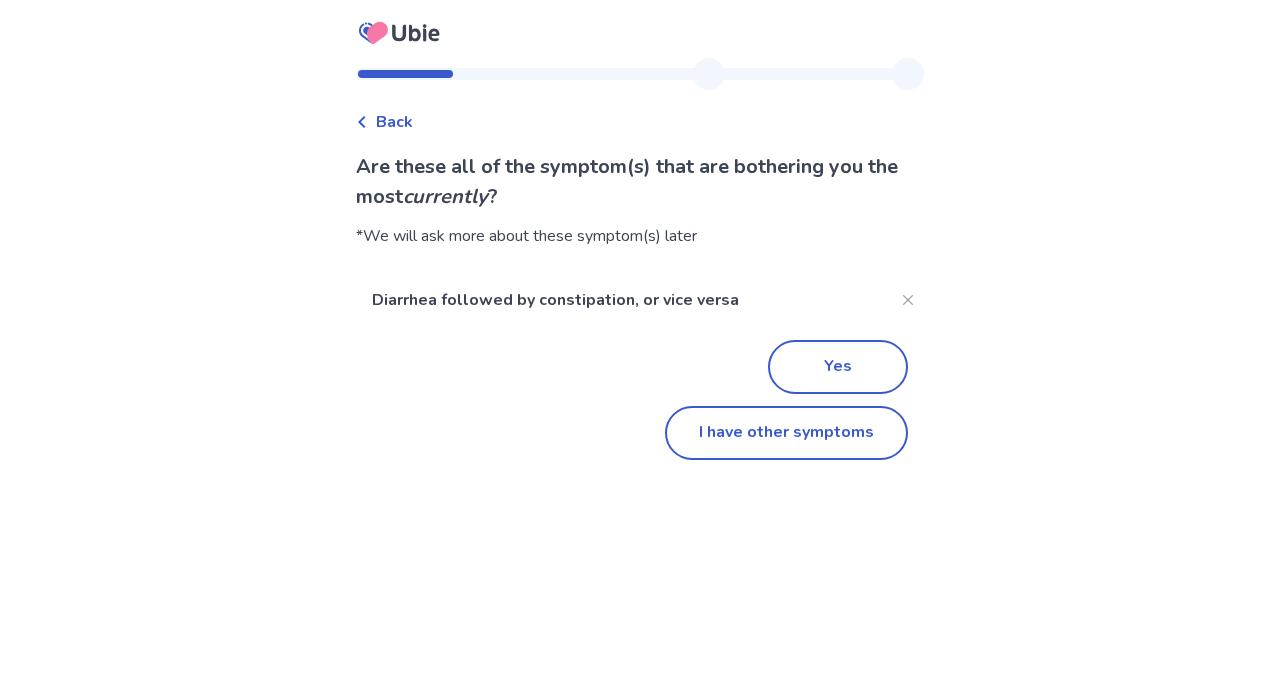 scroll, scrollTop: 0, scrollLeft: 0, axis: both 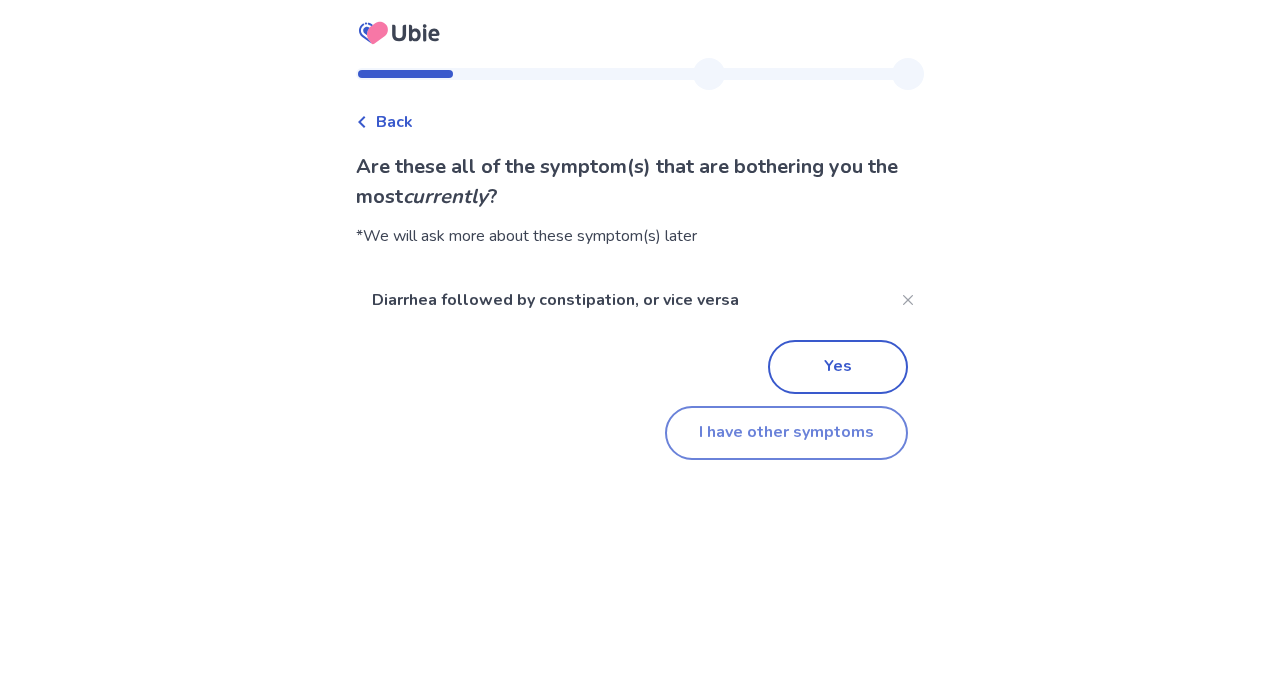 click on "I have other symptoms" 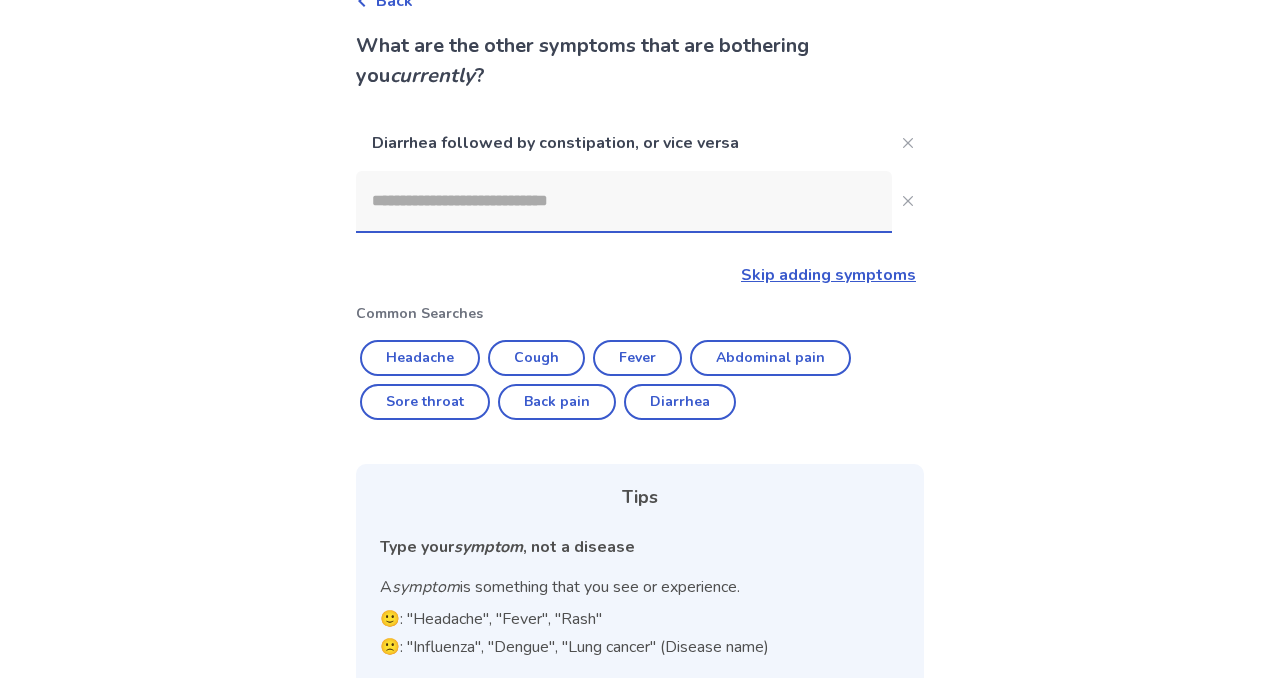 click 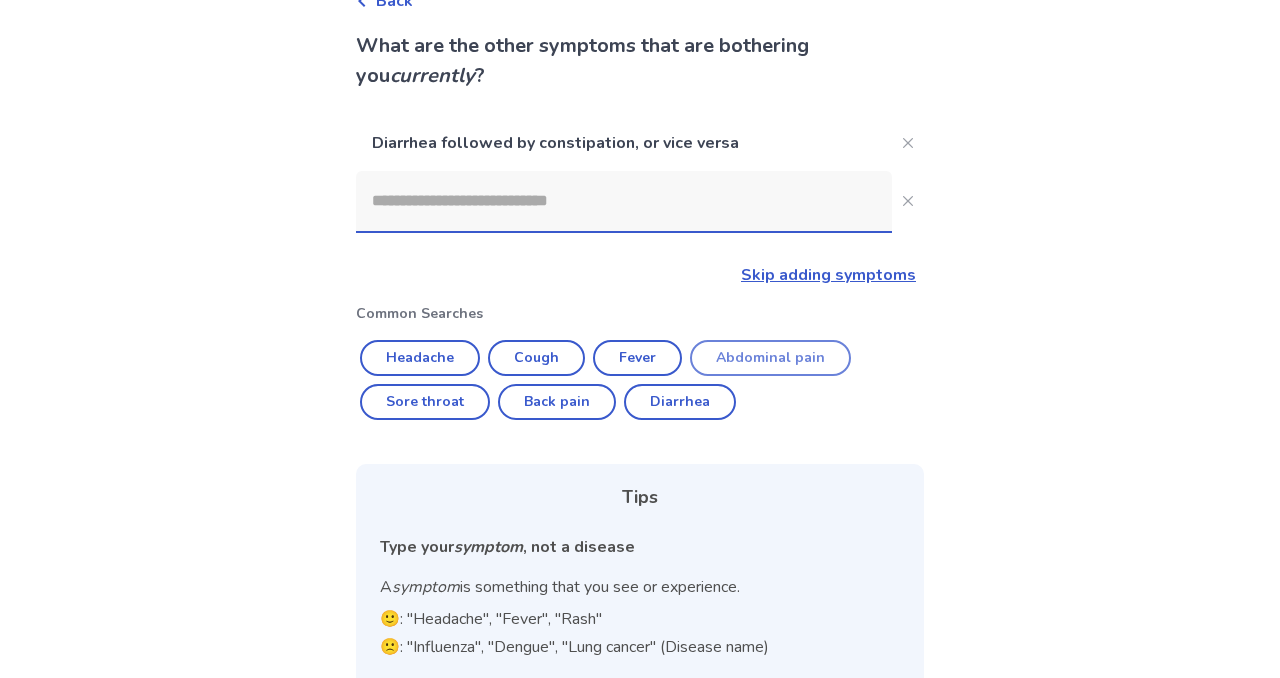 click on "Abdominal pain" 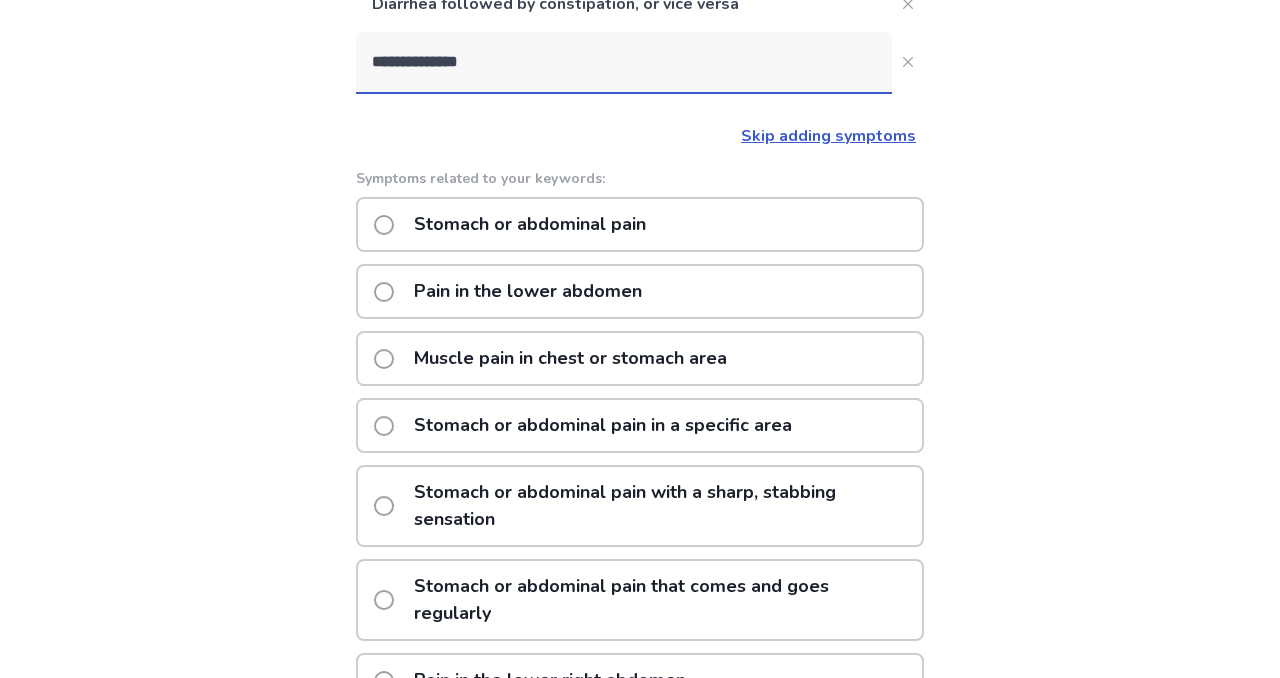 scroll, scrollTop: 279, scrollLeft: 0, axis: vertical 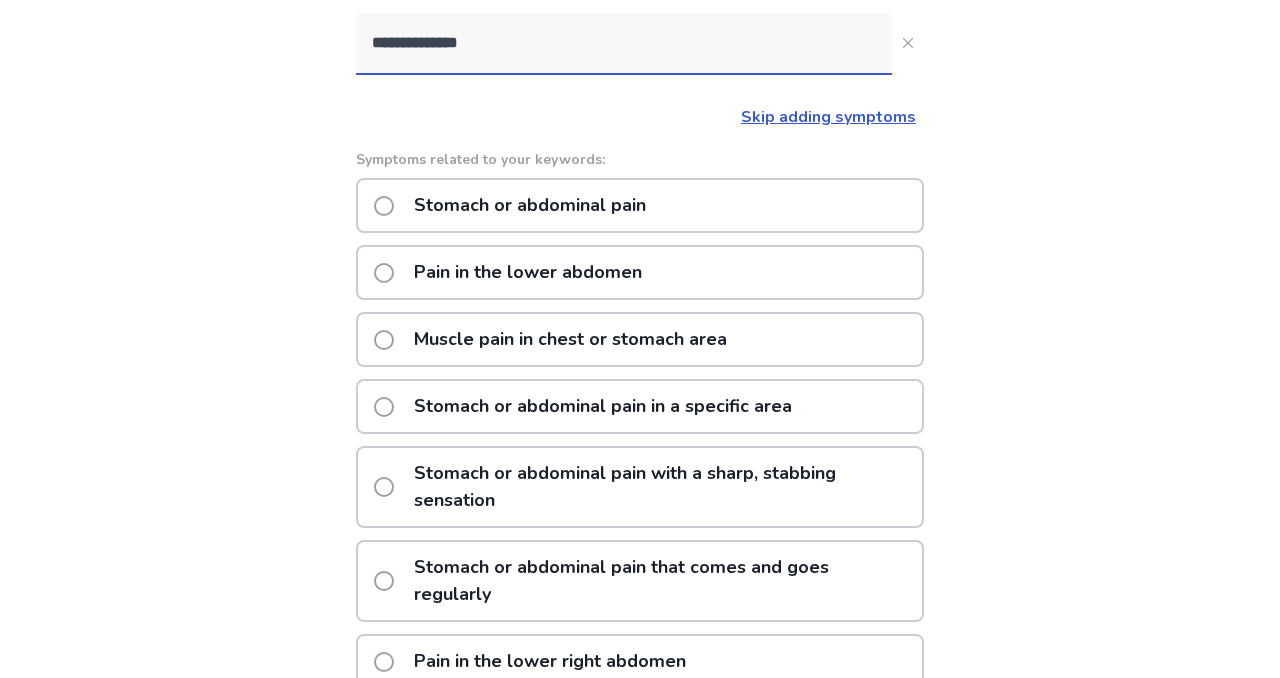 click on "Stomach or abdominal pain" 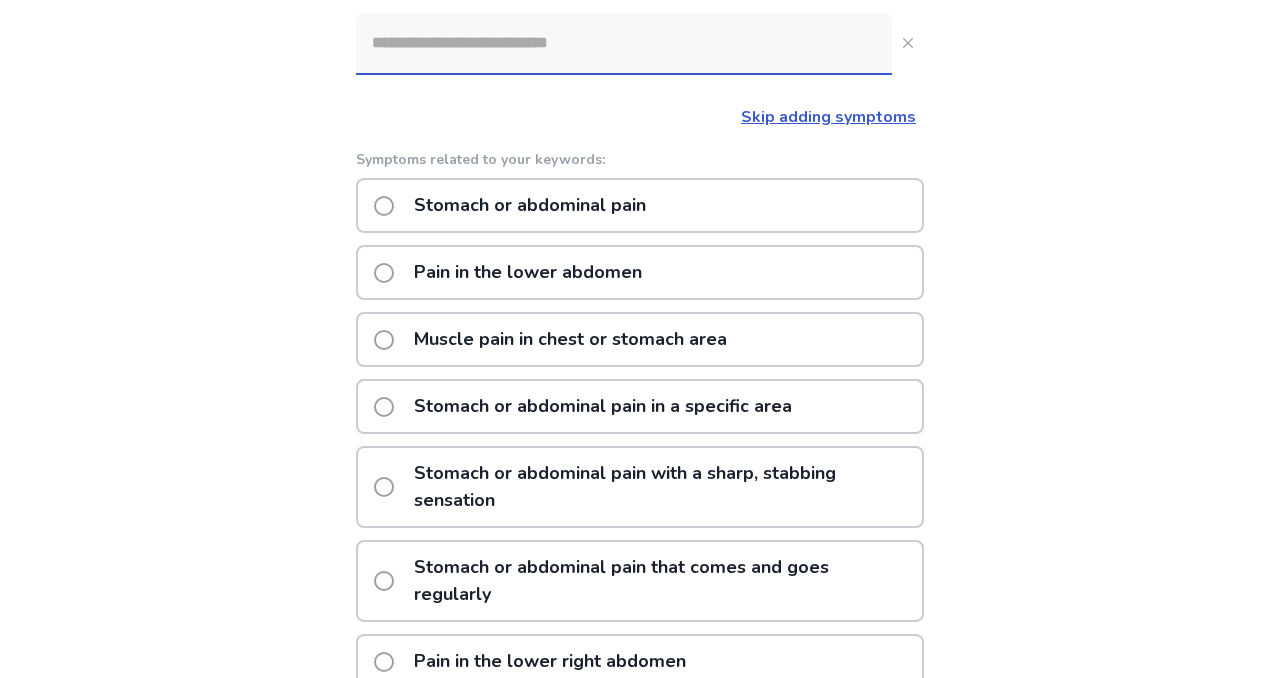 scroll, scrollTop: 0, scrollLeft: 0, axis: both 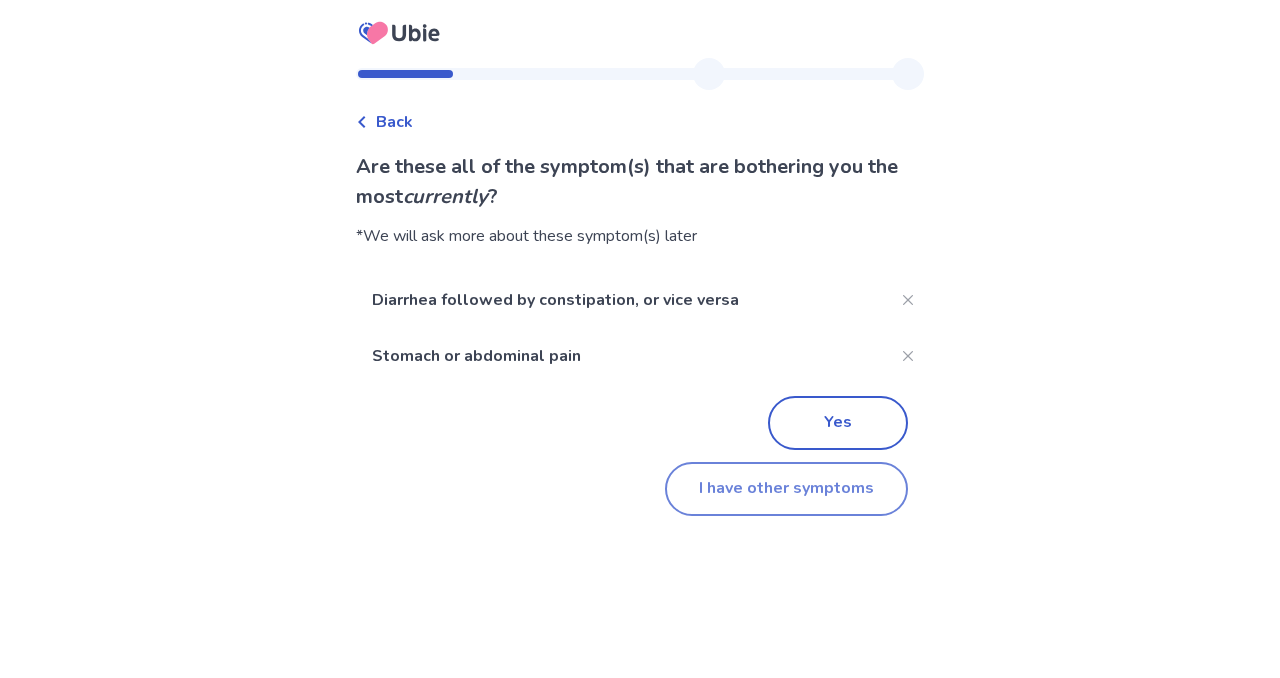 click on "I have other symptoms" 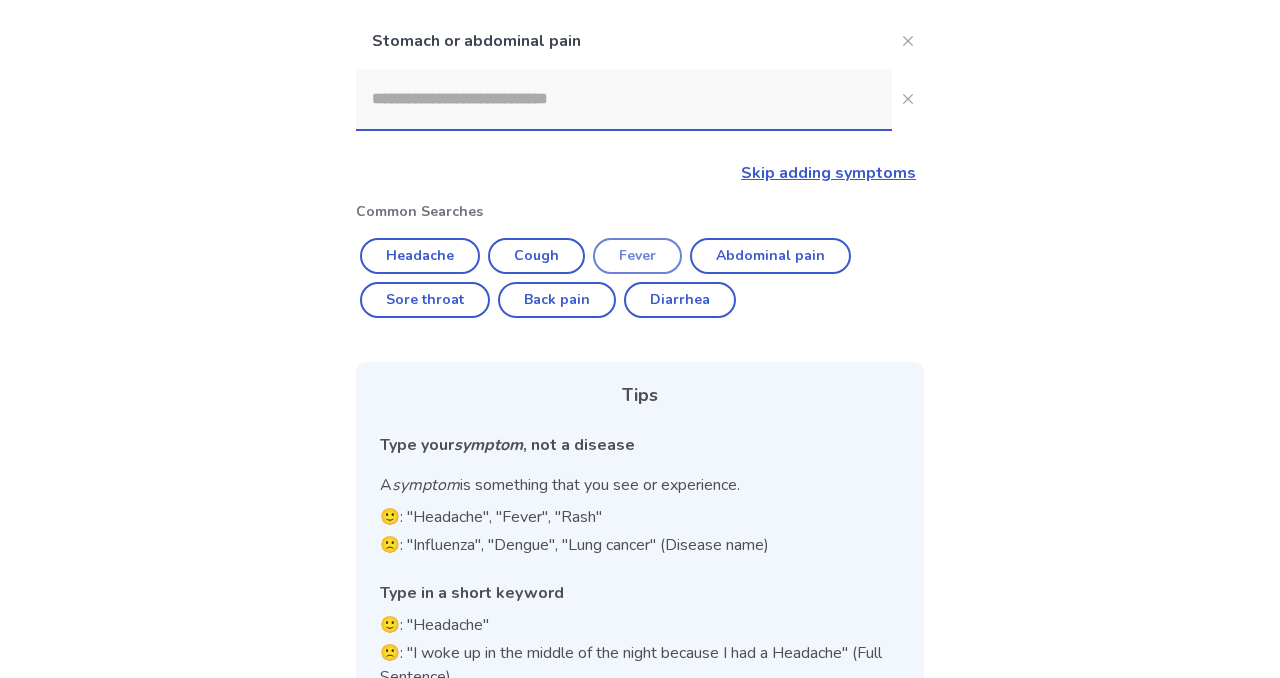 scroll, scrollTop: 300, scrollLeft: 0, axis: vertical 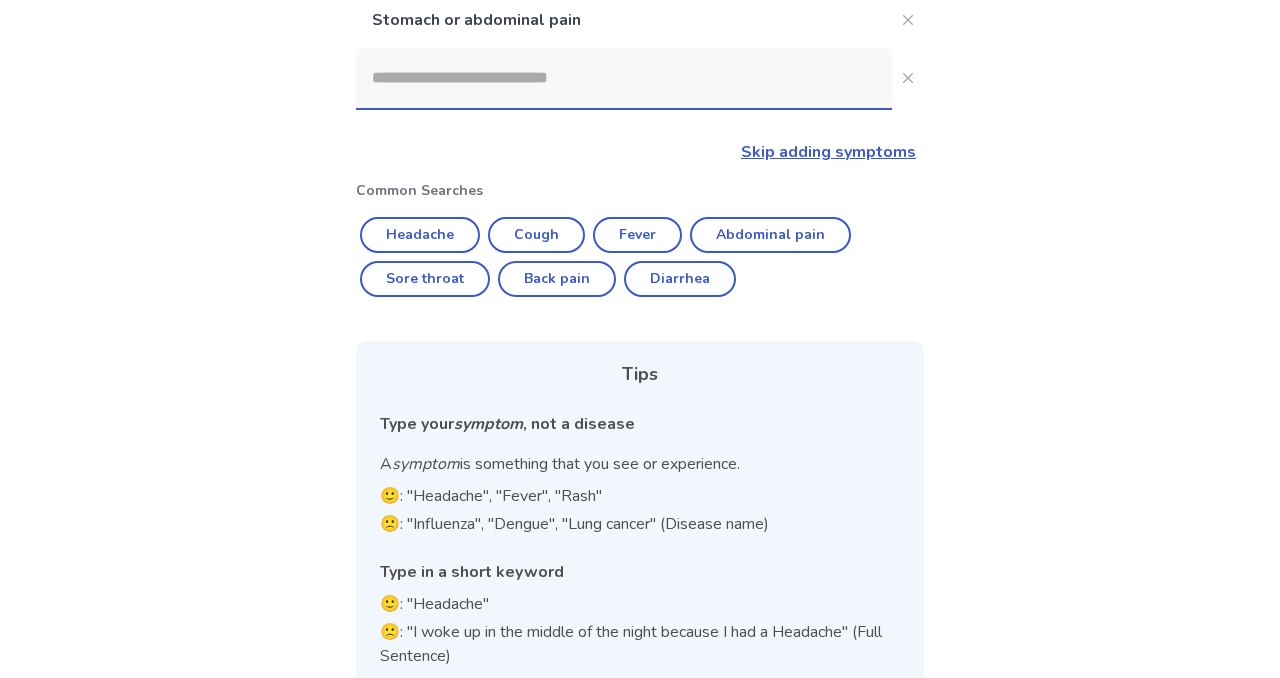click 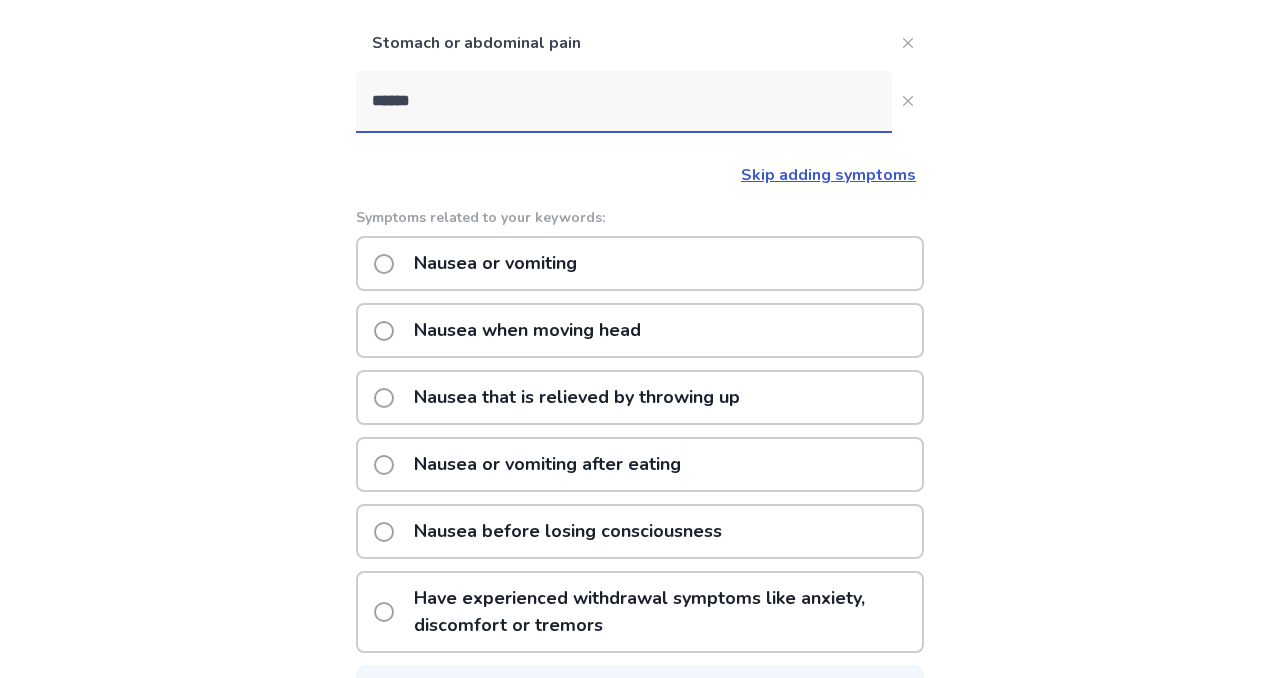 scroll, scrollTop: 353, scrollLeft: 0, axis: vertical 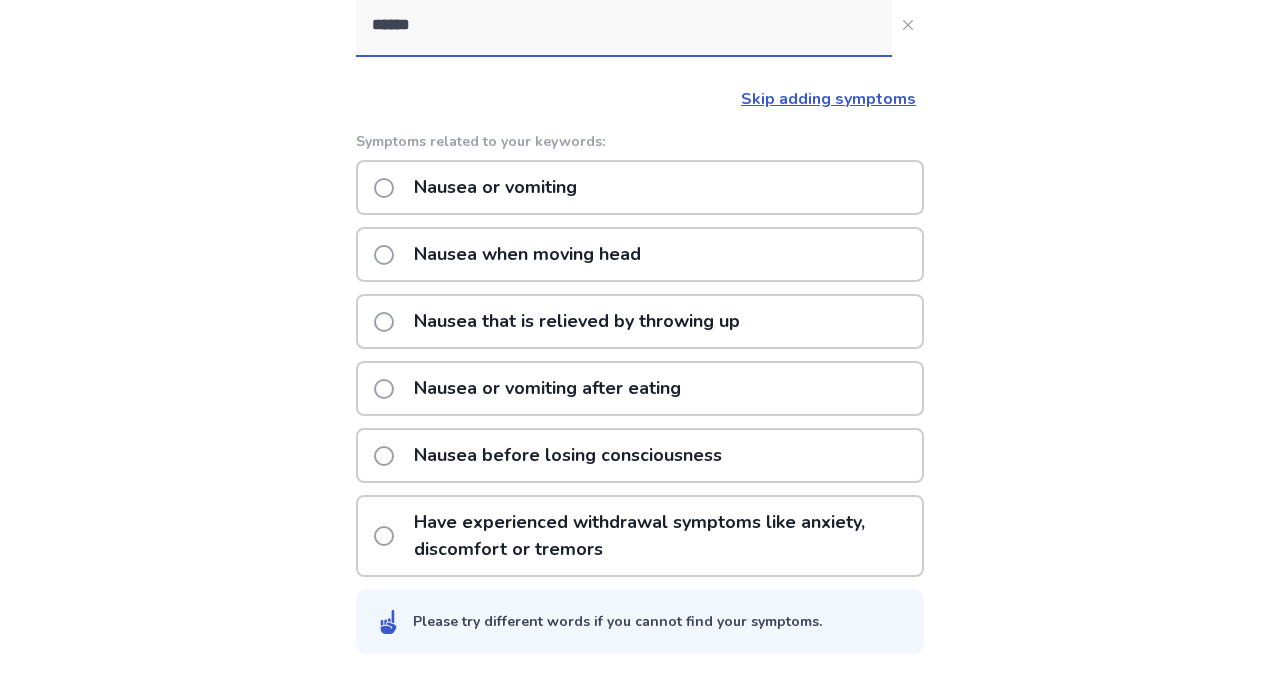 type on "******" 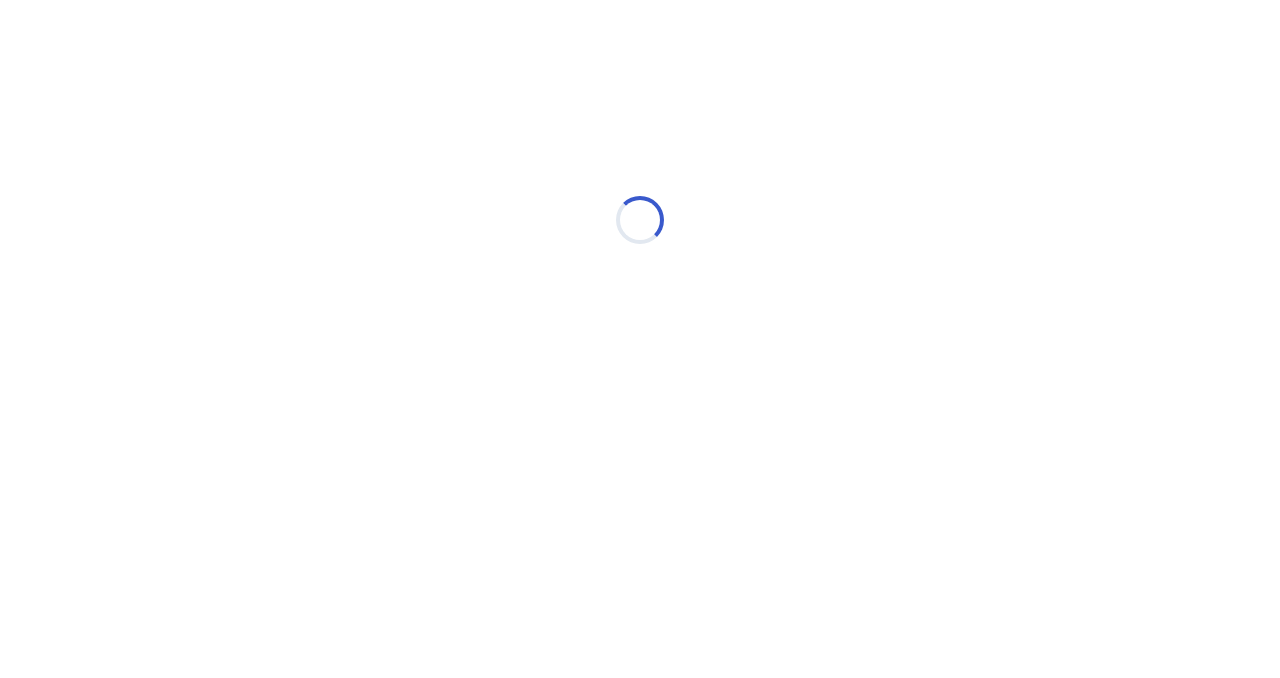 scroll, scrollTop: 0, scrollLeft: 0, axis: both 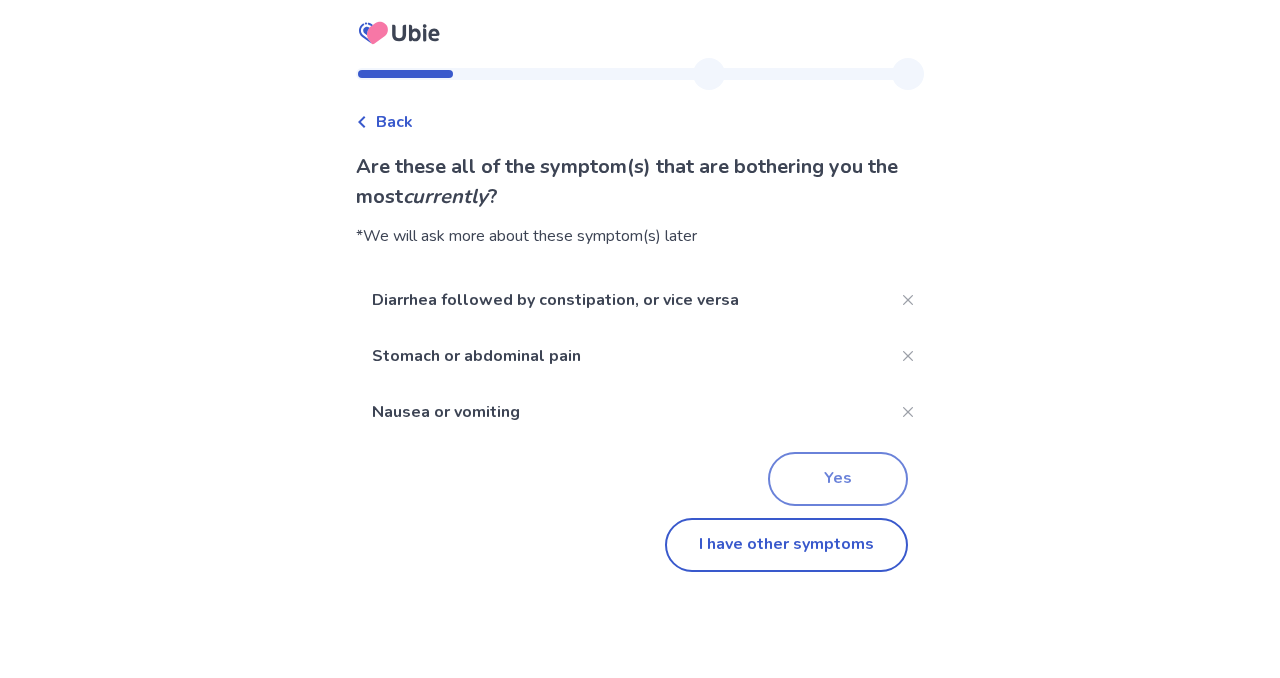 click on "Yes" 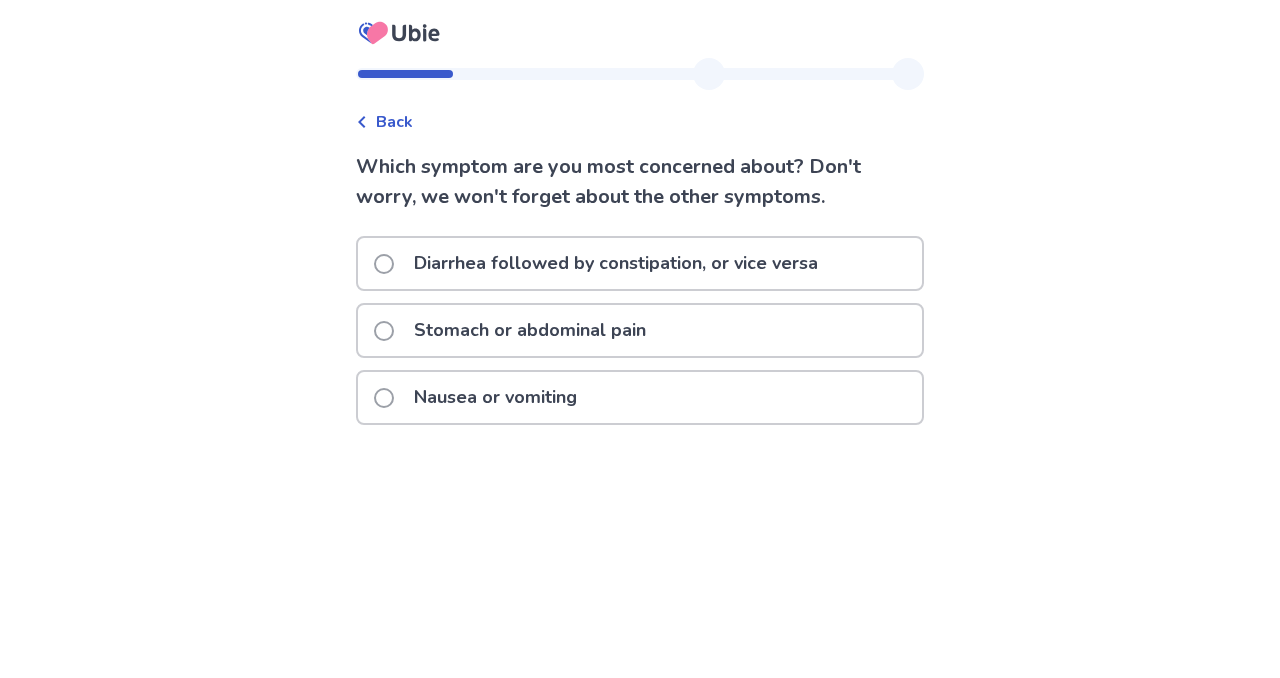 click on "Diarrhea followed by constipation, or vice versa" 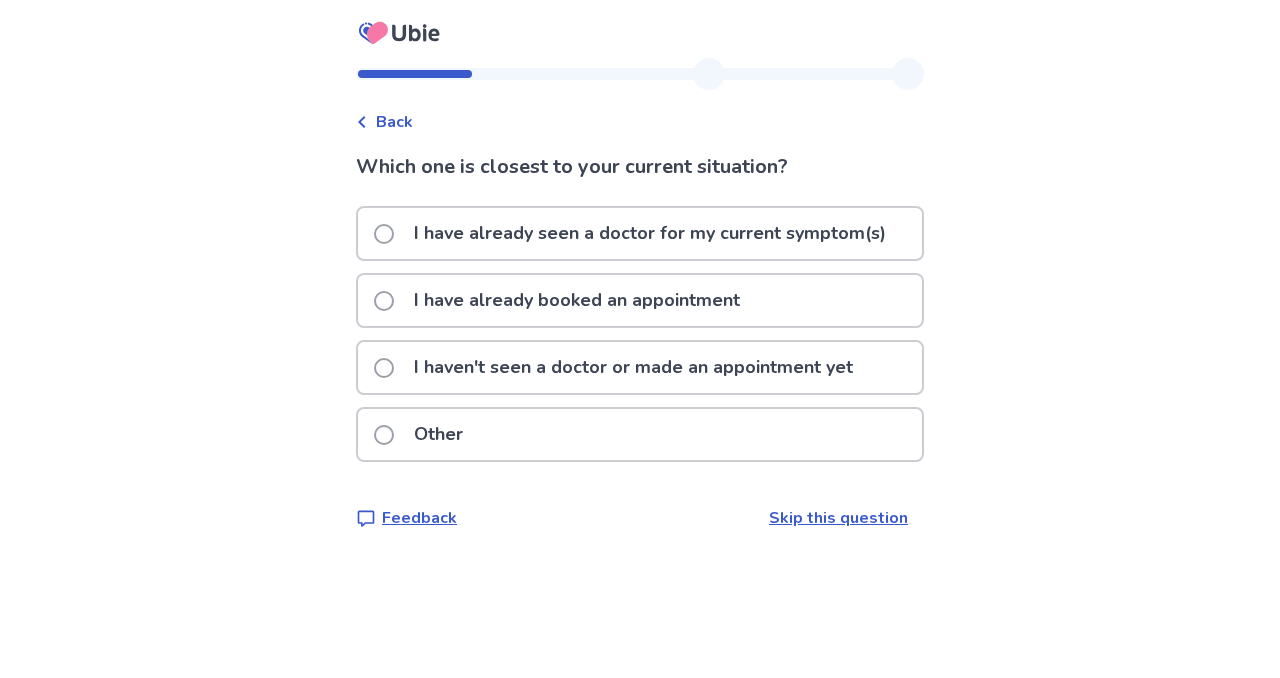 click on "I haven't seen a doctor or made an appointment yet" at bounding box center (633, 367) 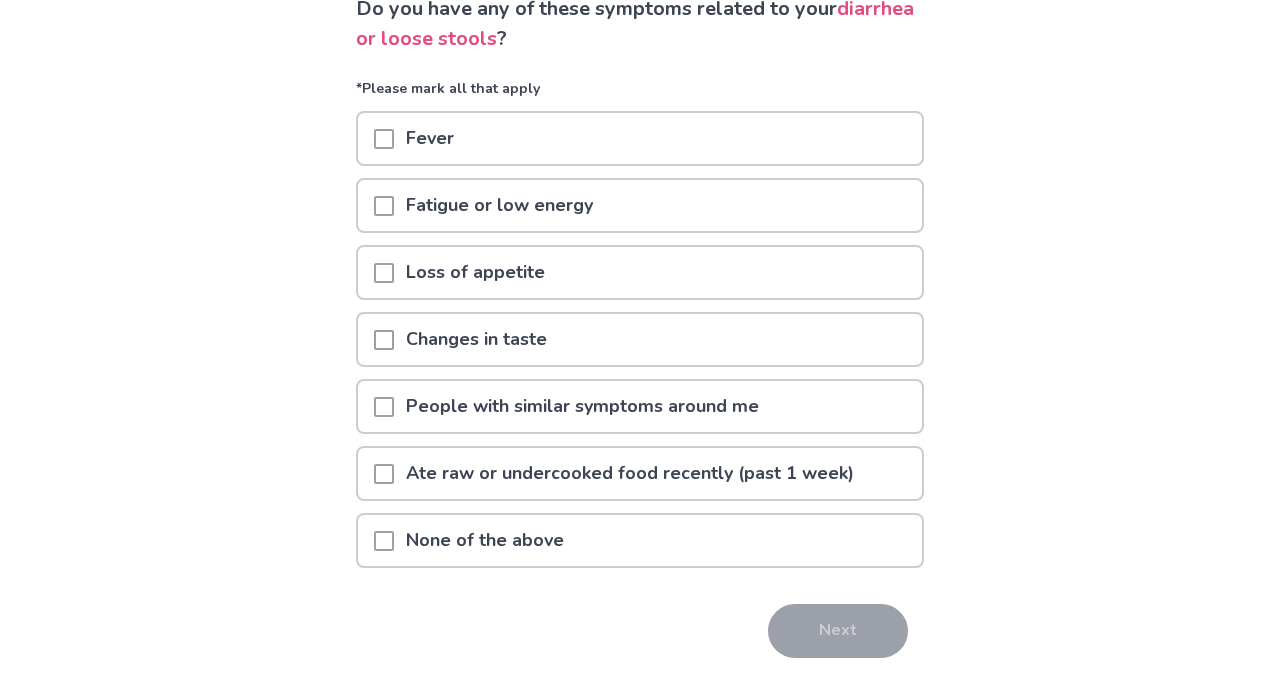 scroll, scrollTop: 165, scrollLeft: 0, axis: vertical 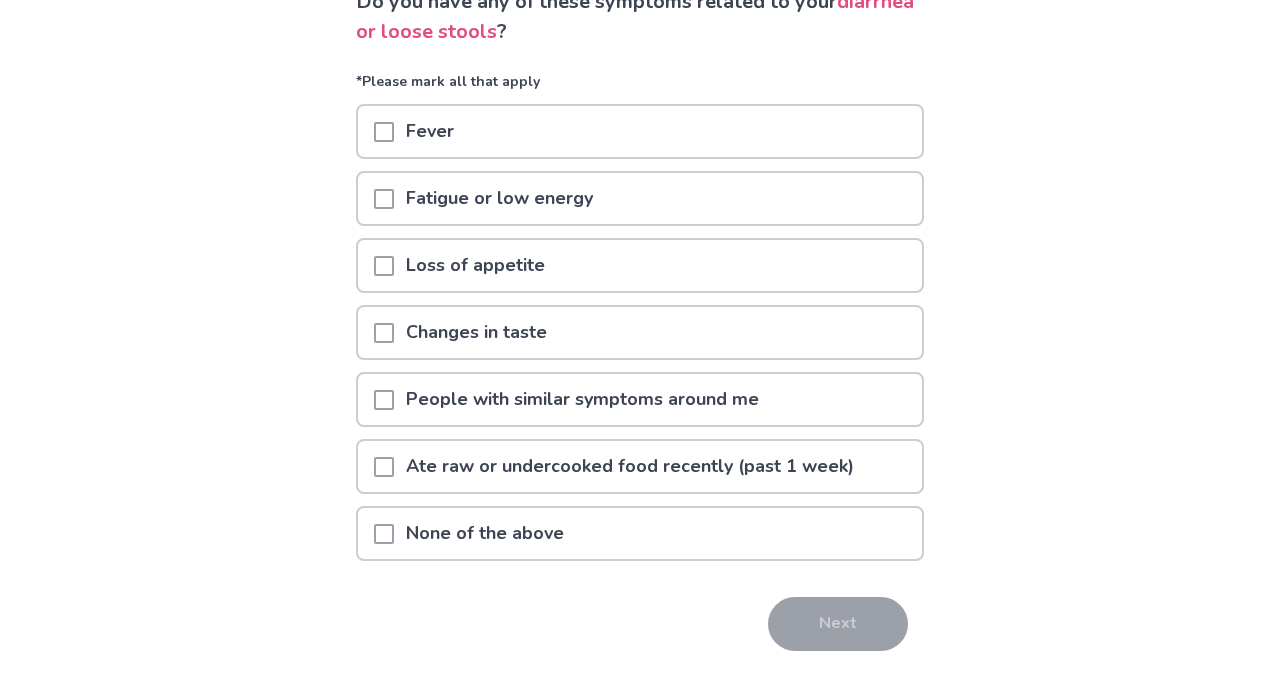 click on "None of the above" at bounding box center [640, 533] 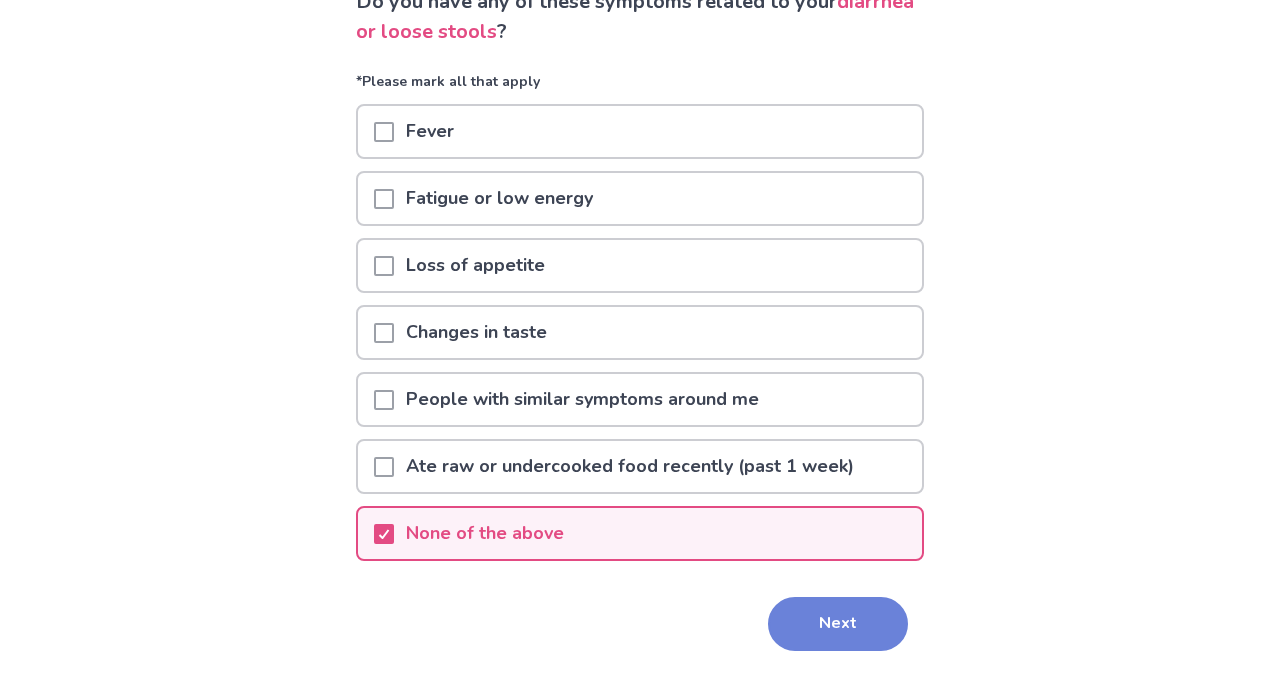 click on "Next" at bounding box center [838, 624] 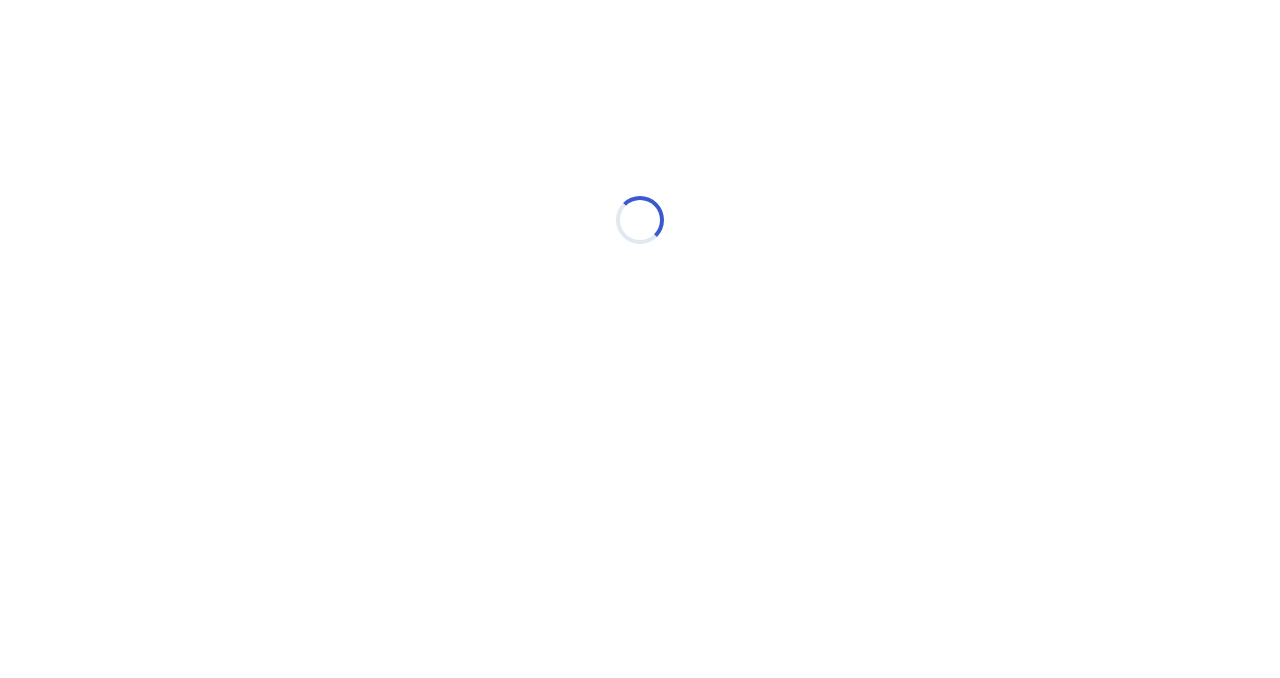 scroll, scrollTop: 0, scrollLeft: 0, axis: both 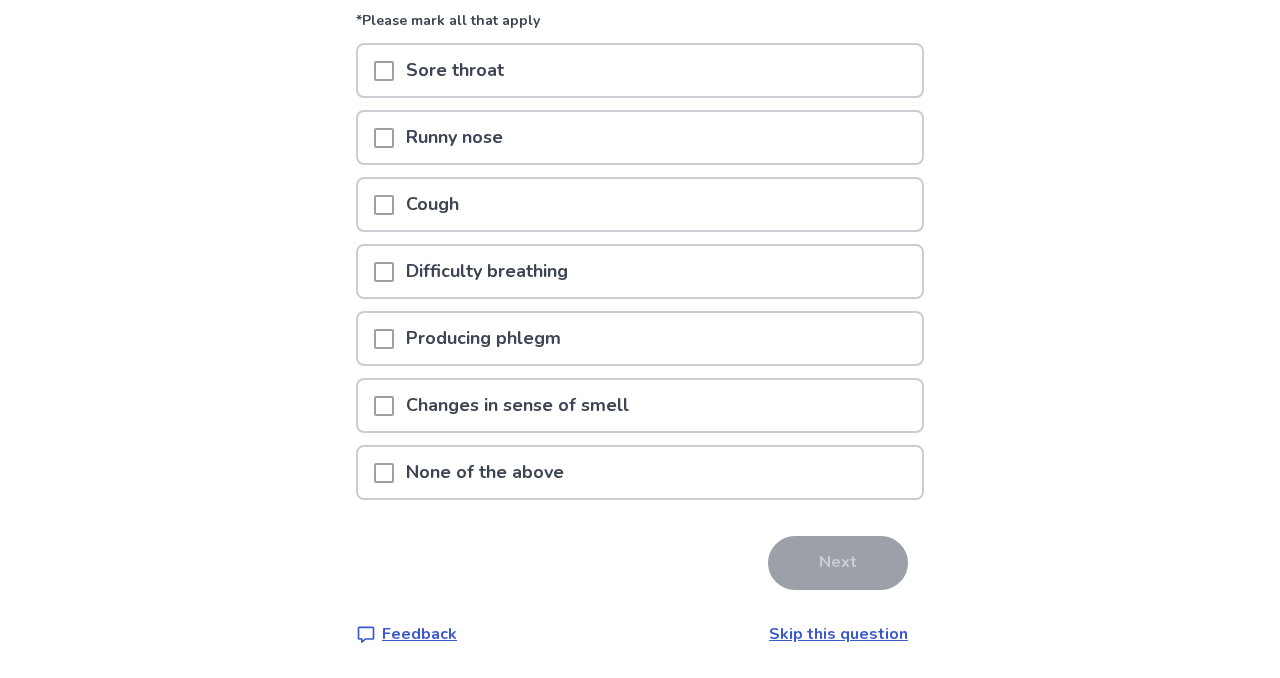 click on "None of the above" at bounding box center [640, 472] 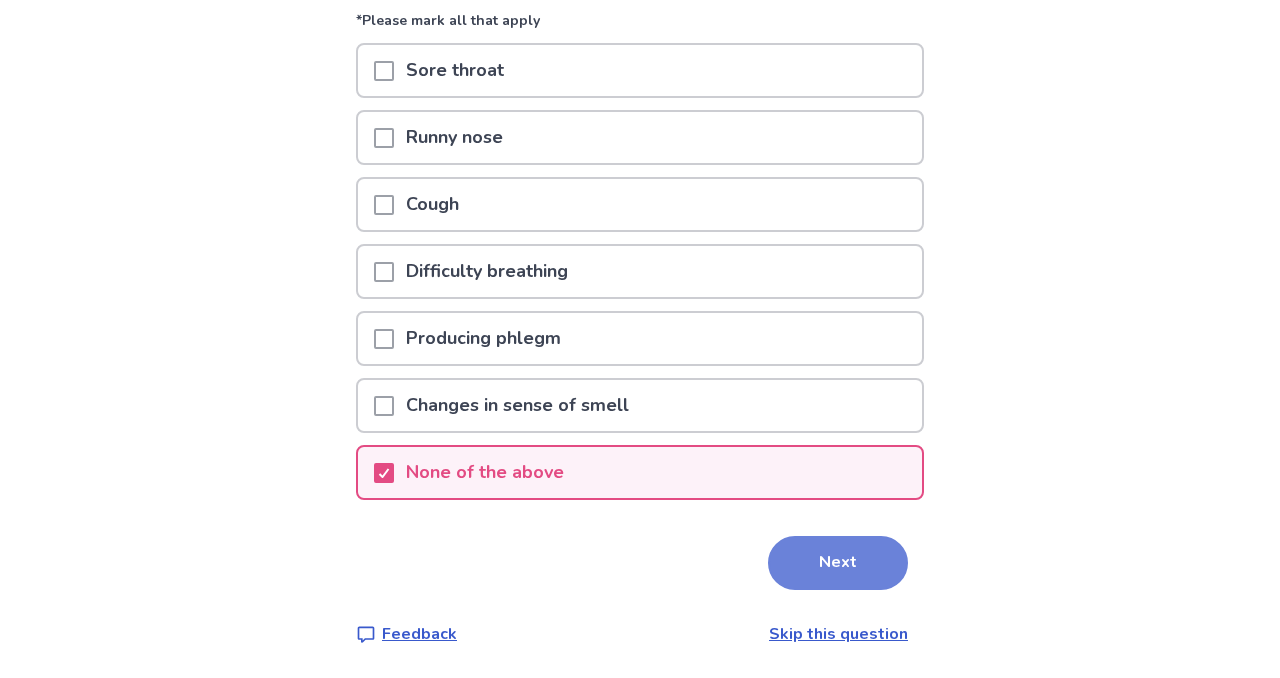 click on "Next" at bounding box center (838, 563) 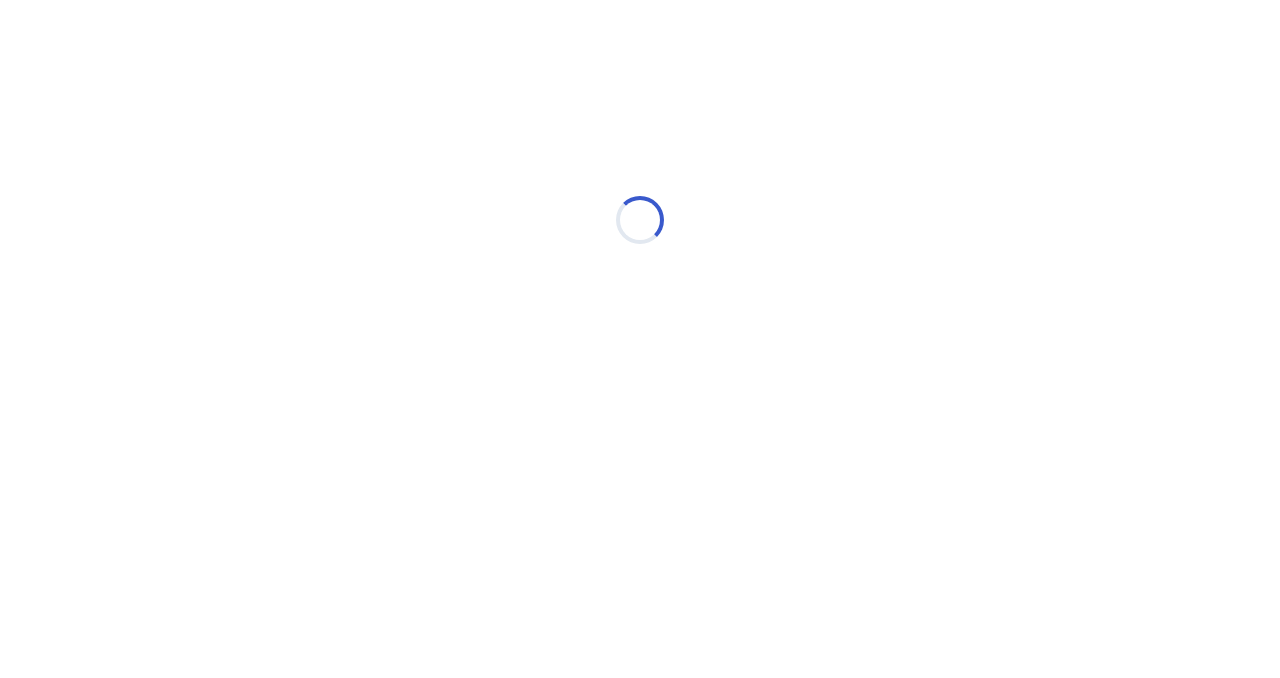 select on "*" 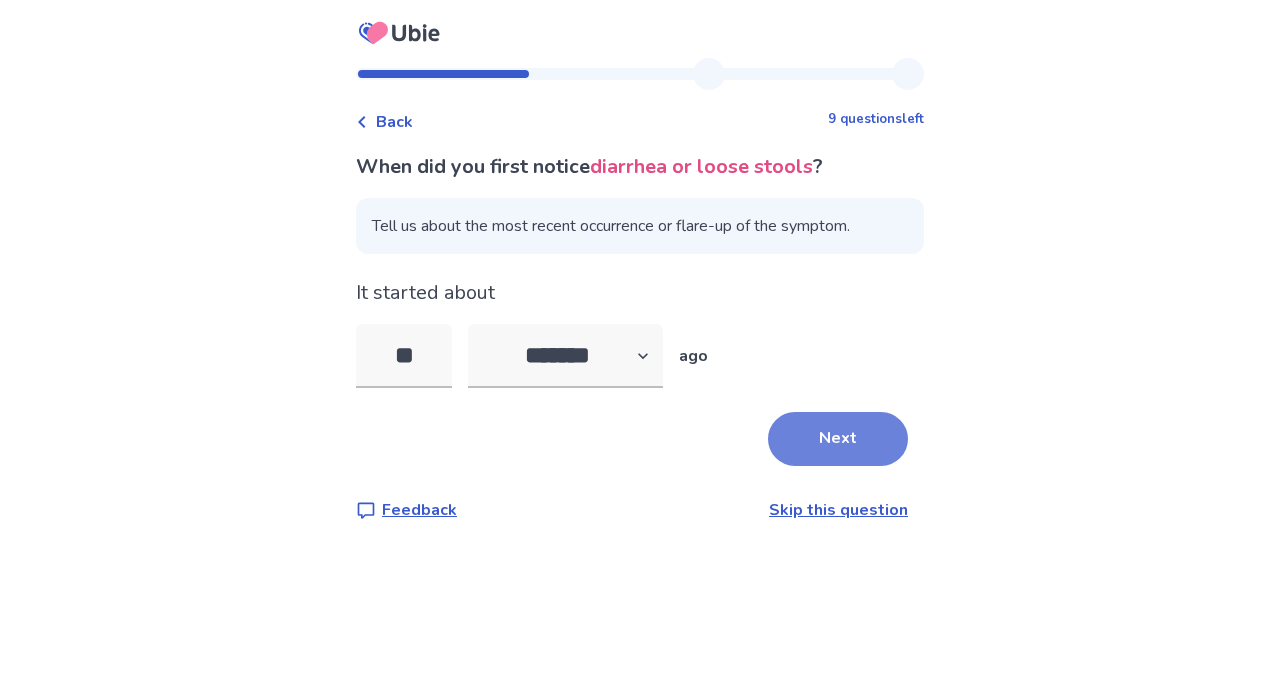 type on "**" 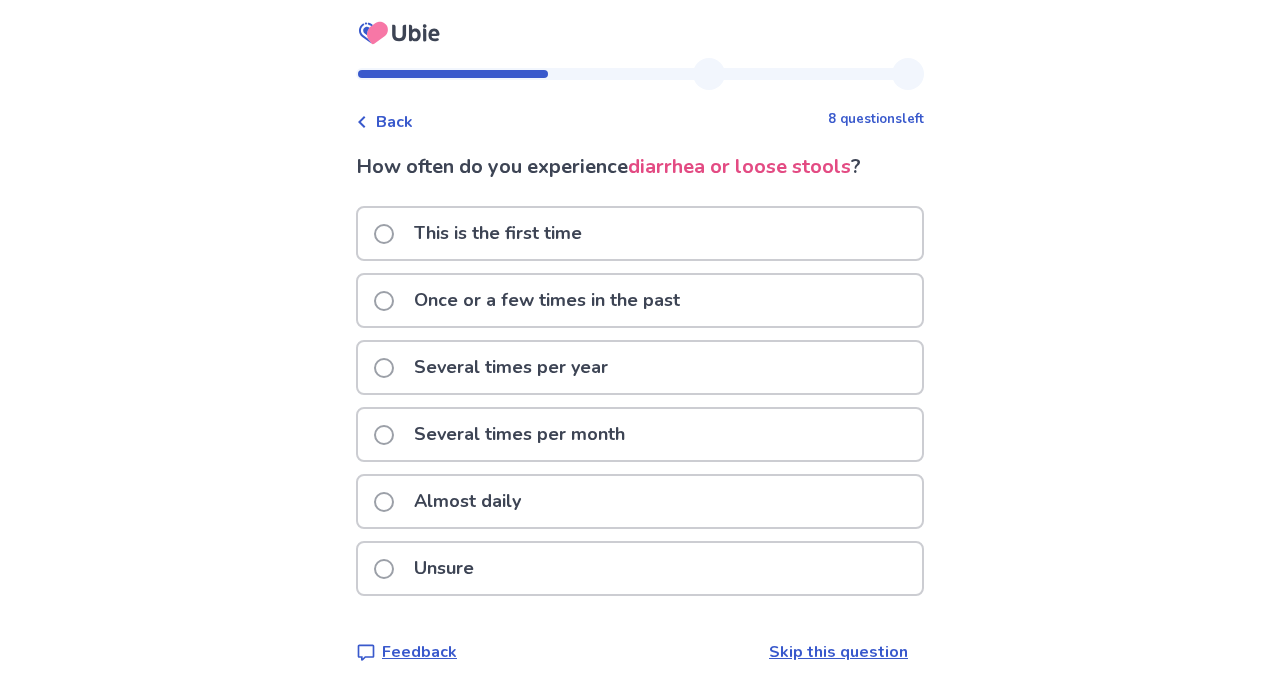 click on "Once or a few times in the past" at bounding box center (547, 300) 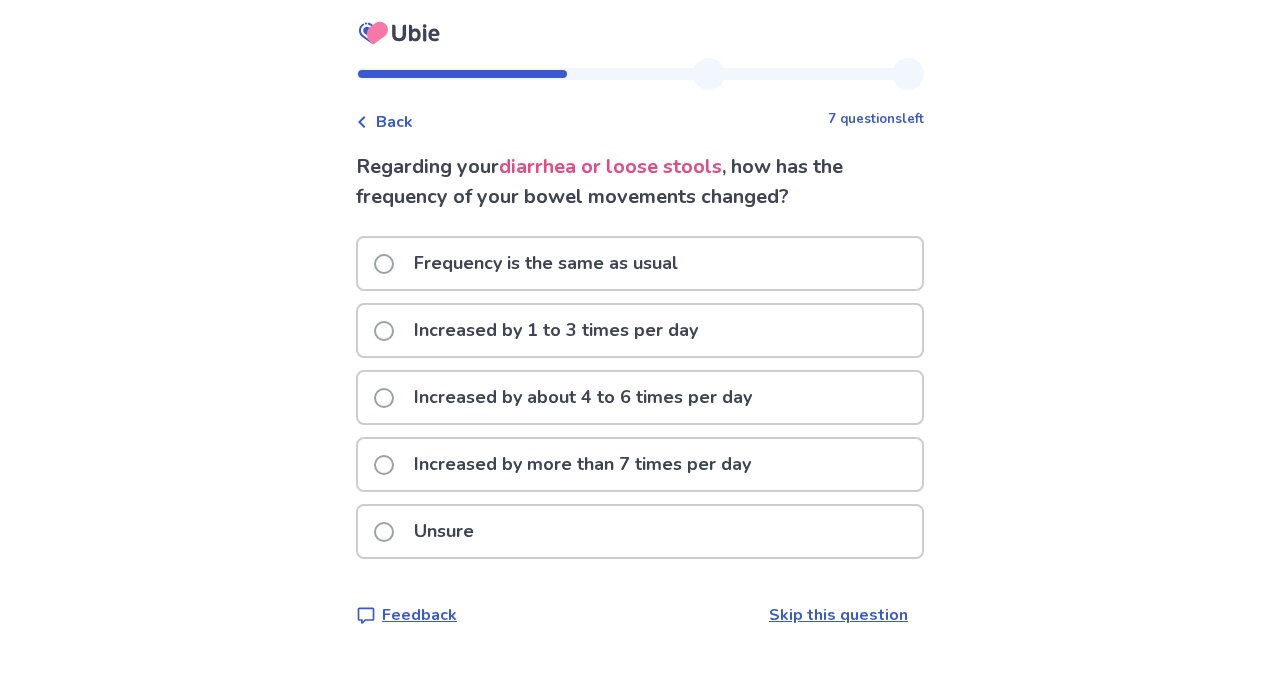 click on "Frequency is the same as usual" at bounding box center (546, 263) 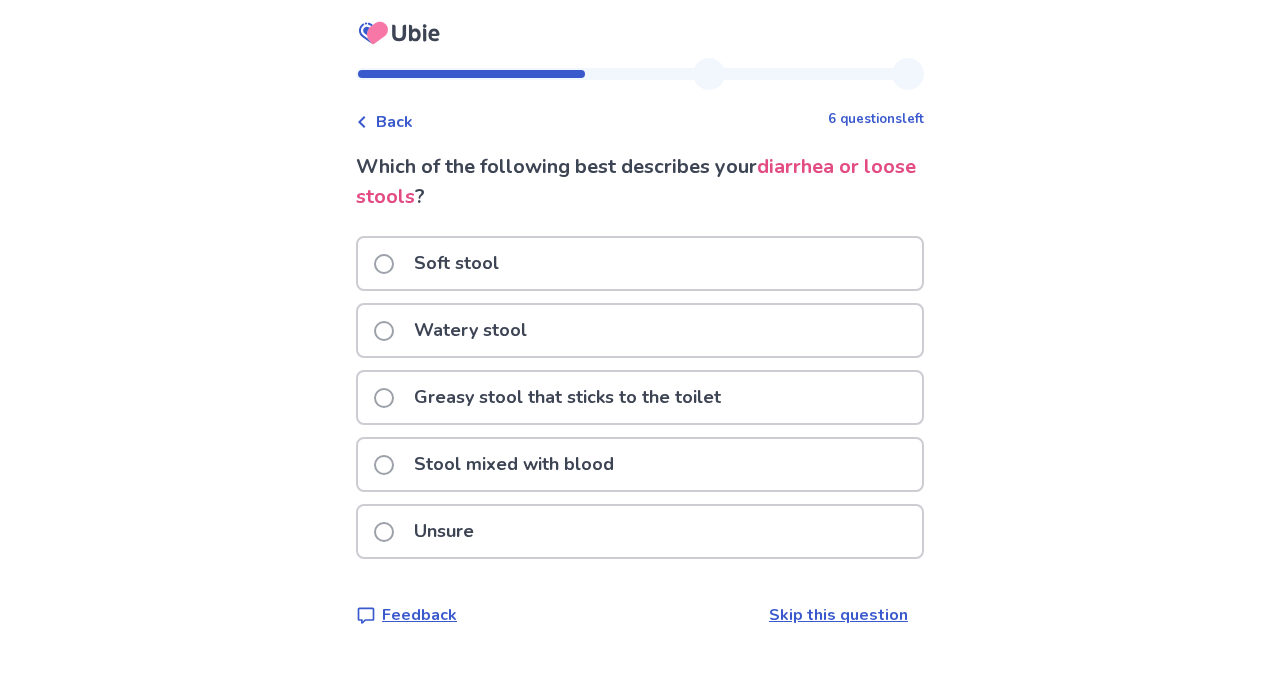 click on "Soft stool" at bounding box center (640, 263) 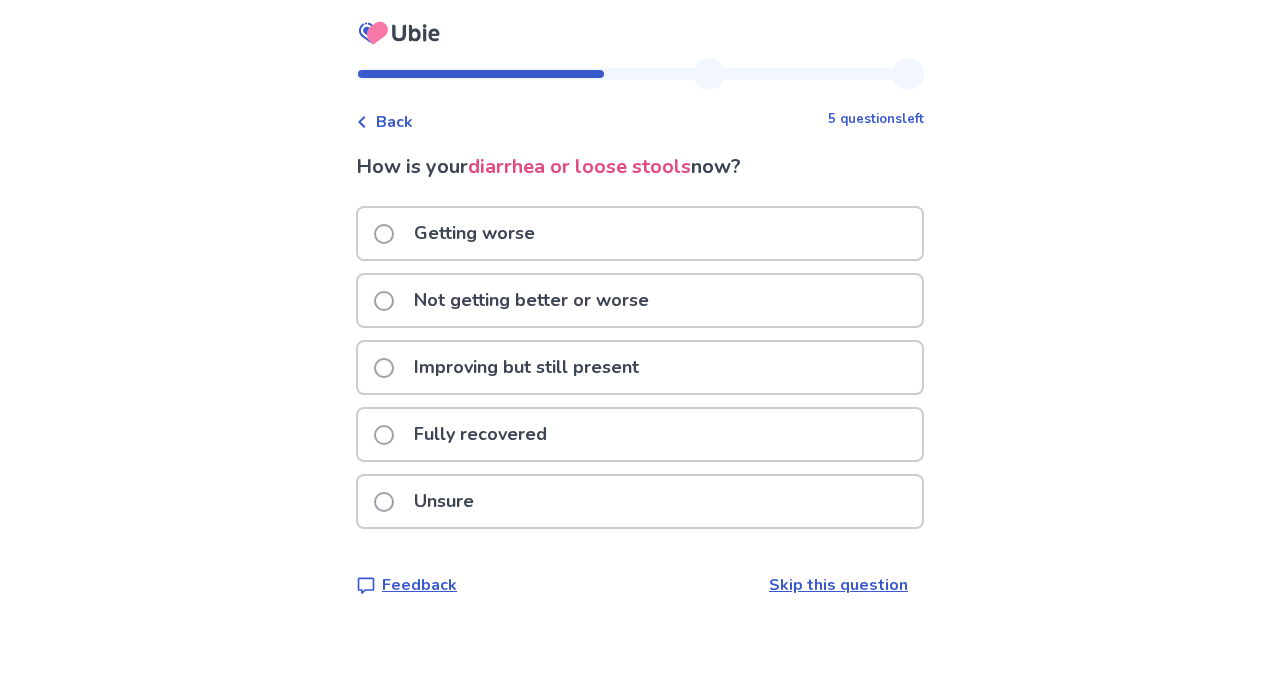 click on "Not getting better or worse" at bounding box center (640, 300) 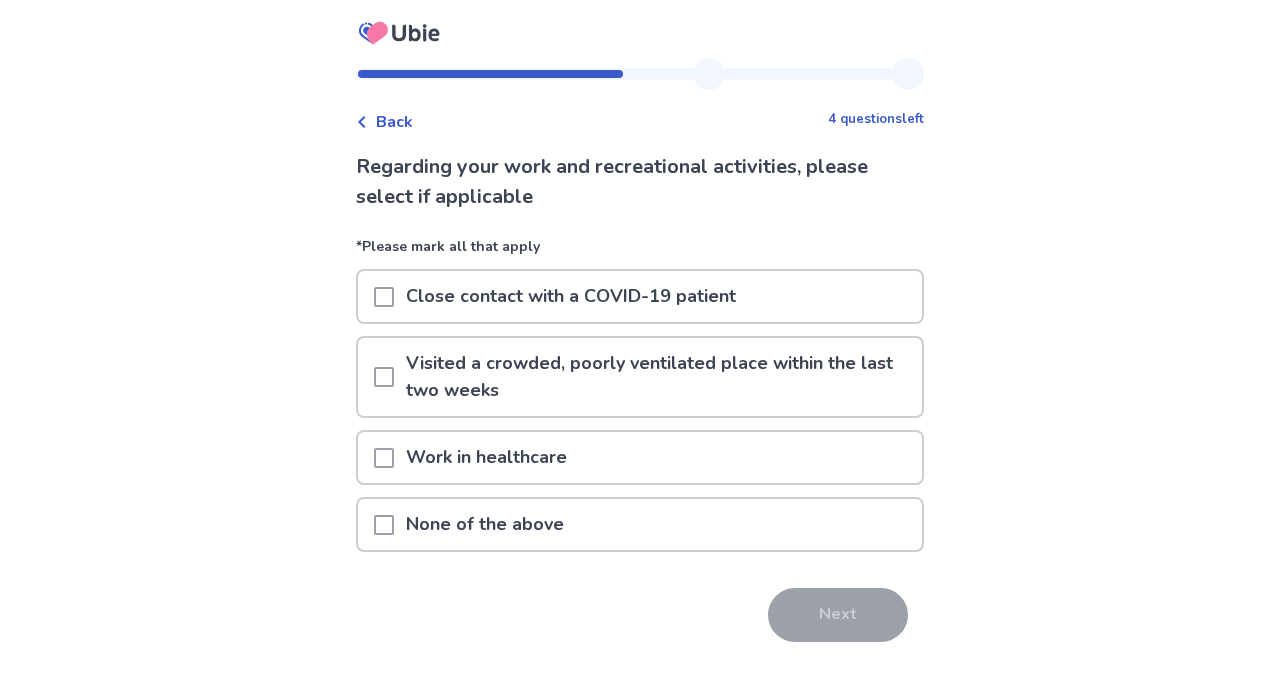 click on "None of the above" at bounding box center [640, 524] 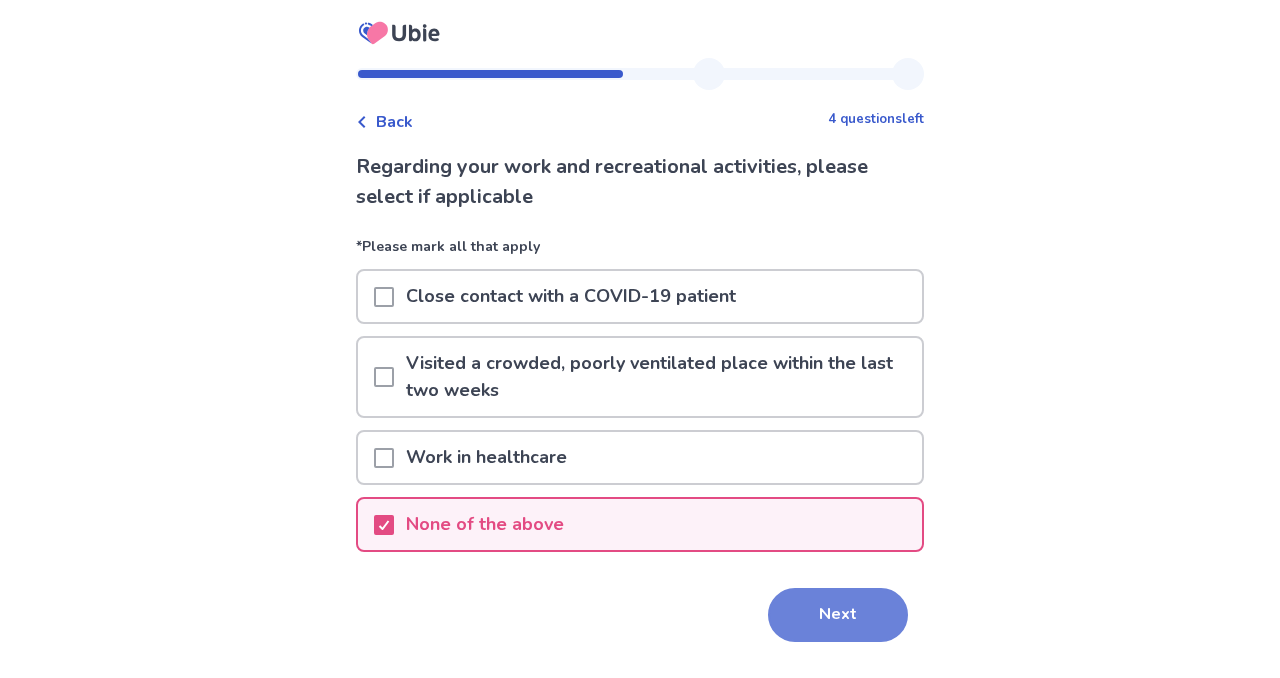 click on "Next" at bounding box center (838, 615) 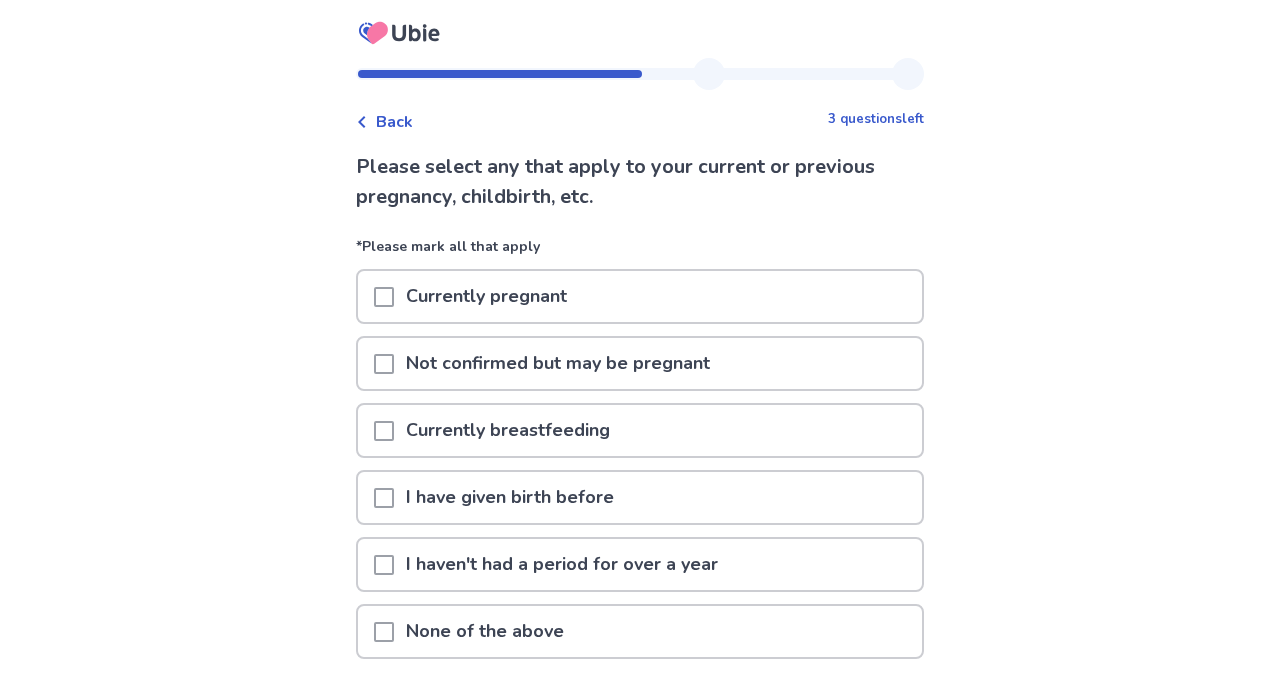 scroll, scrollTop: 60, scrollLeft: 0, axis: vertical 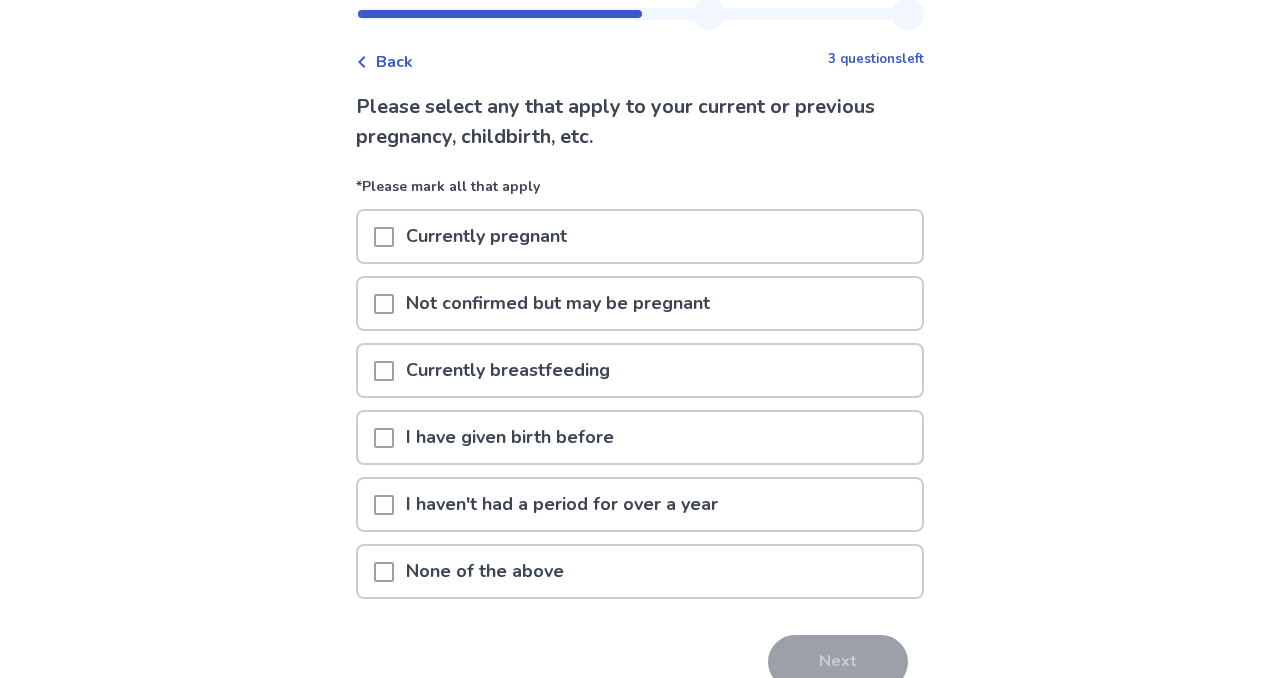 click on "None of the above" at bounding box center (640, 571) 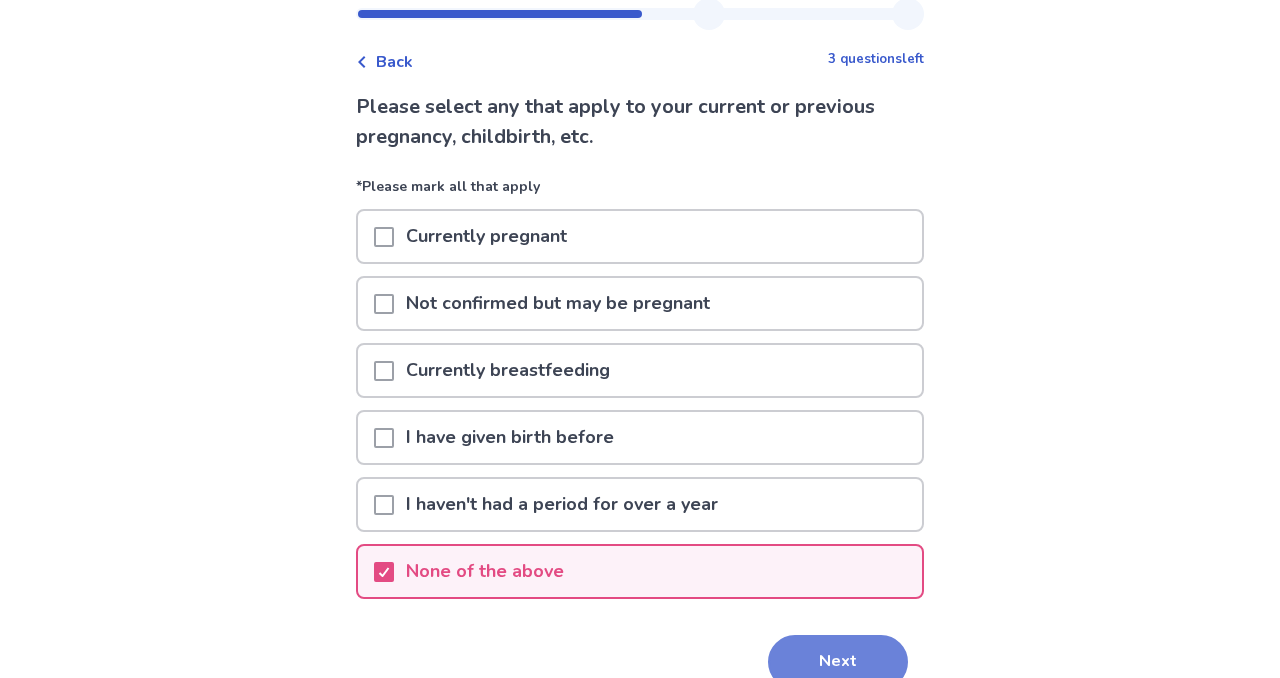 click on "Next" at bounding box center (838, 662) 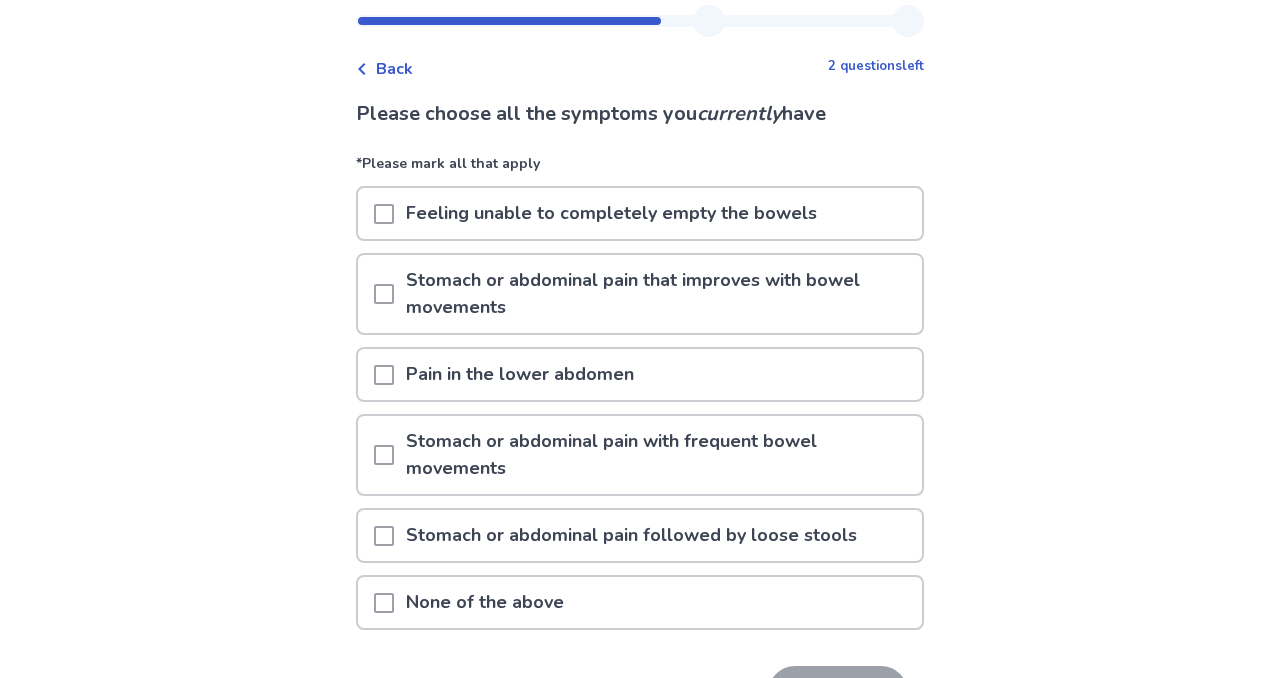 scroll, scrollTop: 70, scrollLeft: 0, axis: vertical 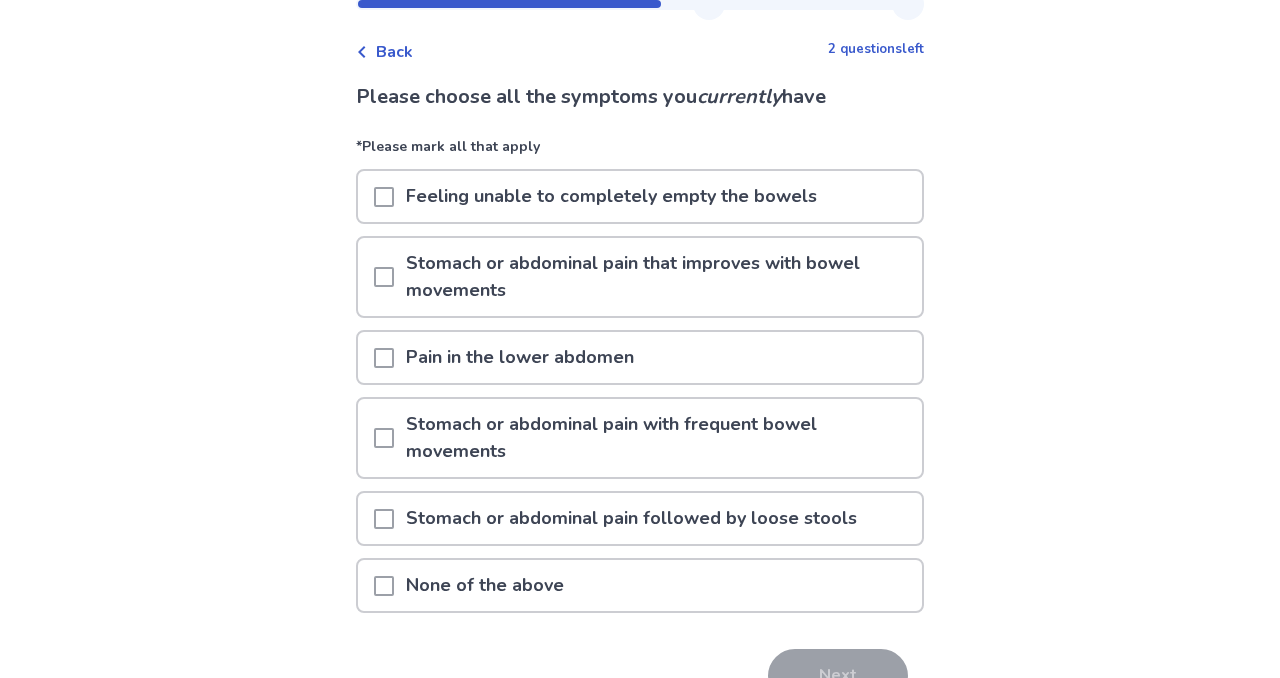 click on "Feeling unable to completely empty the bowels" at bounding box center (611, 196) 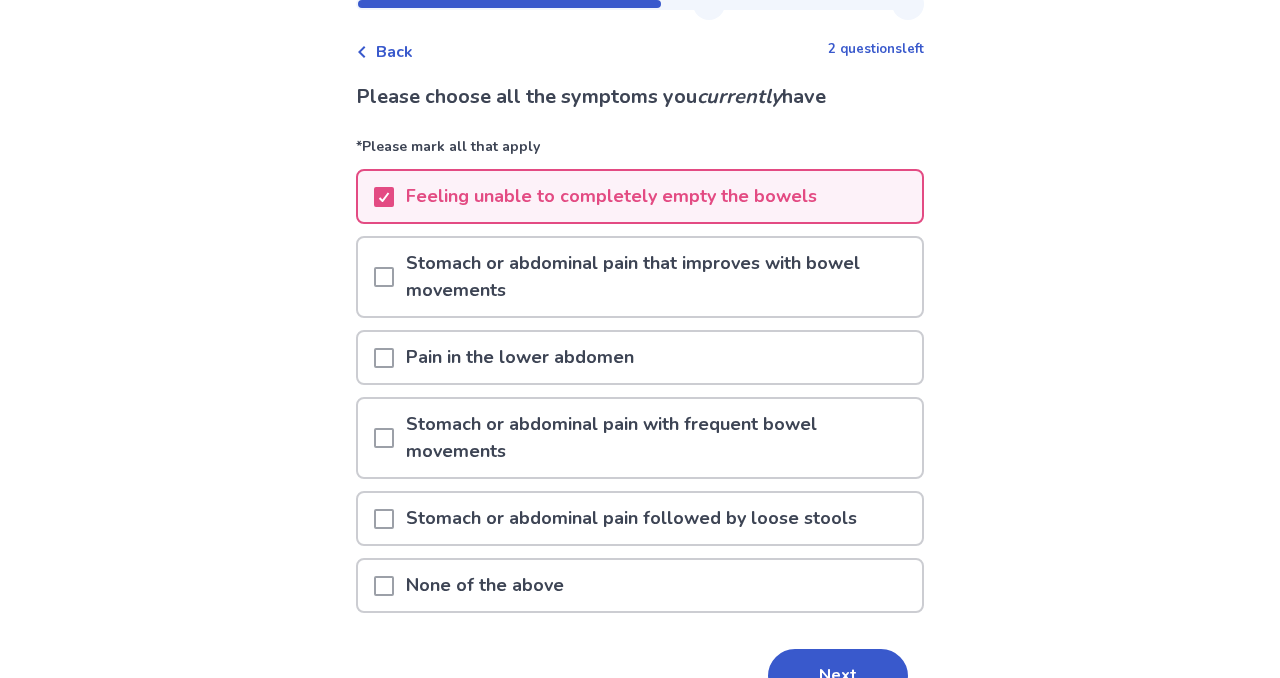 click on "Stomach or abdominal pain that improves with bowel movements" at bounding box center (658, 277) 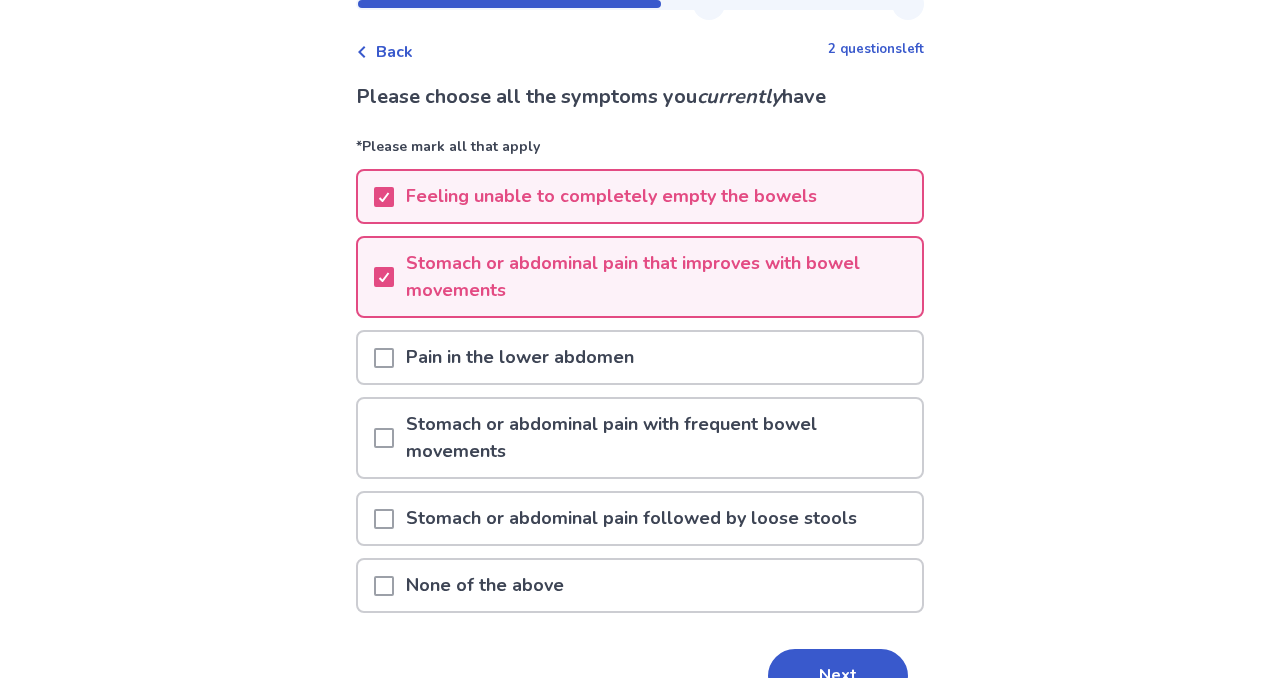 click on "Pain in the lower abdomen" at bounding box center [640, 357] 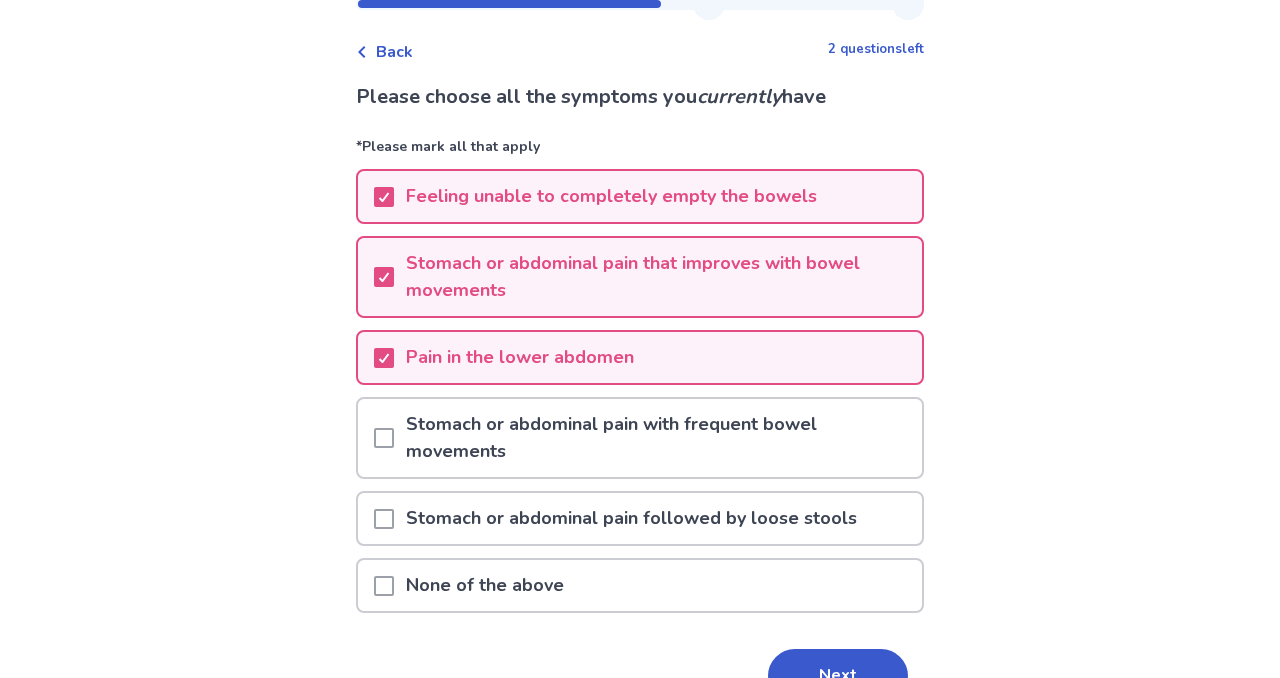 click on "Stomach or abdominal pain with frequent bowel movements" at bounding box center [658, 438] 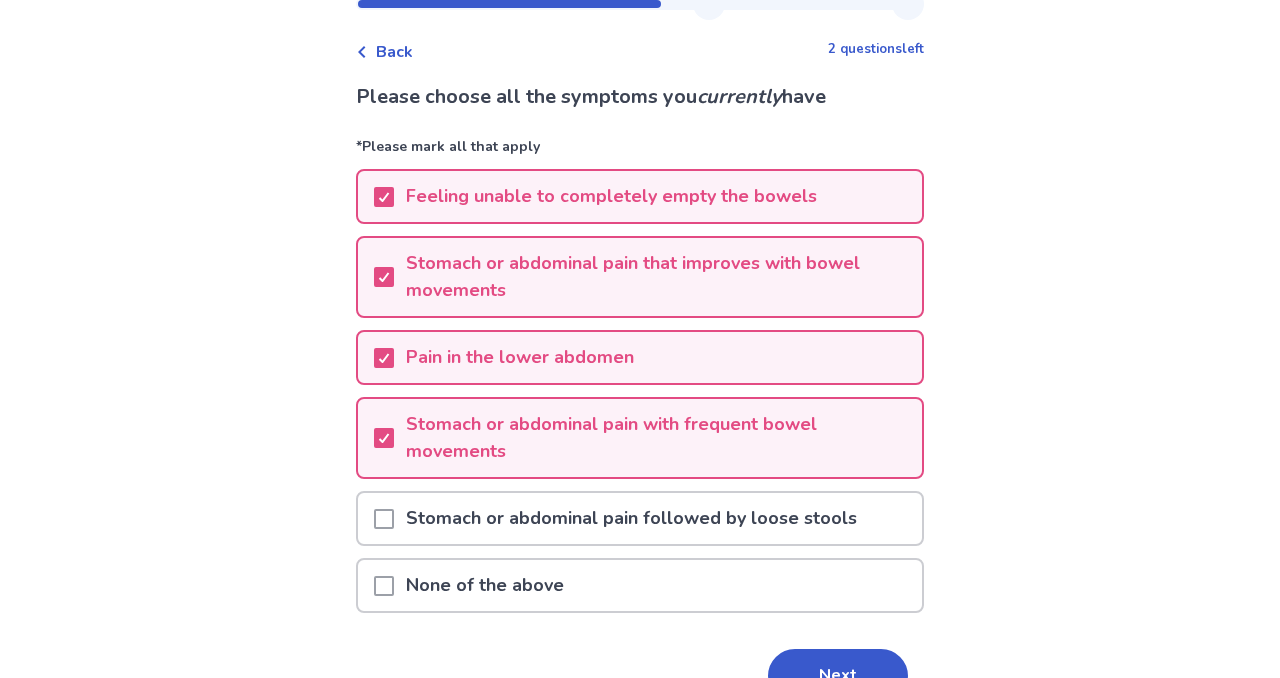 click on "Stomach or abdominal pain followed by loose stools" at bounding box center (631, 518) 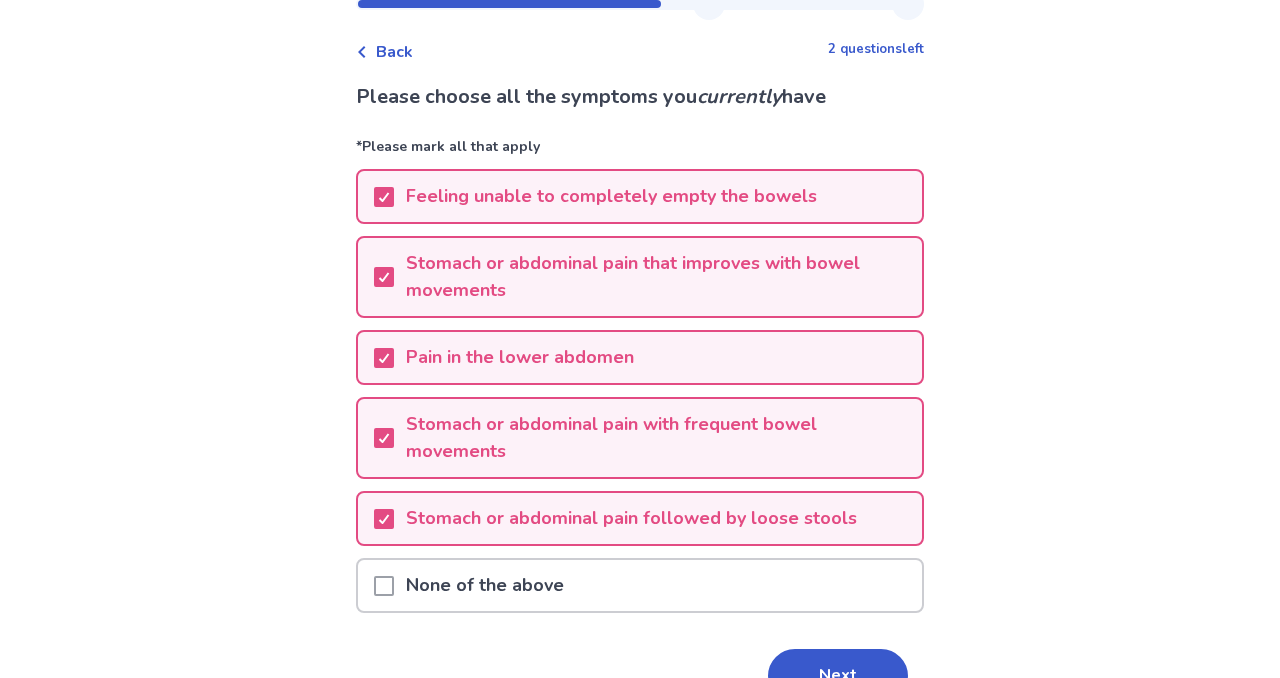 click on "Stomach or abdominal pain with frequent bowel movements" at bounding box center [658, 438] 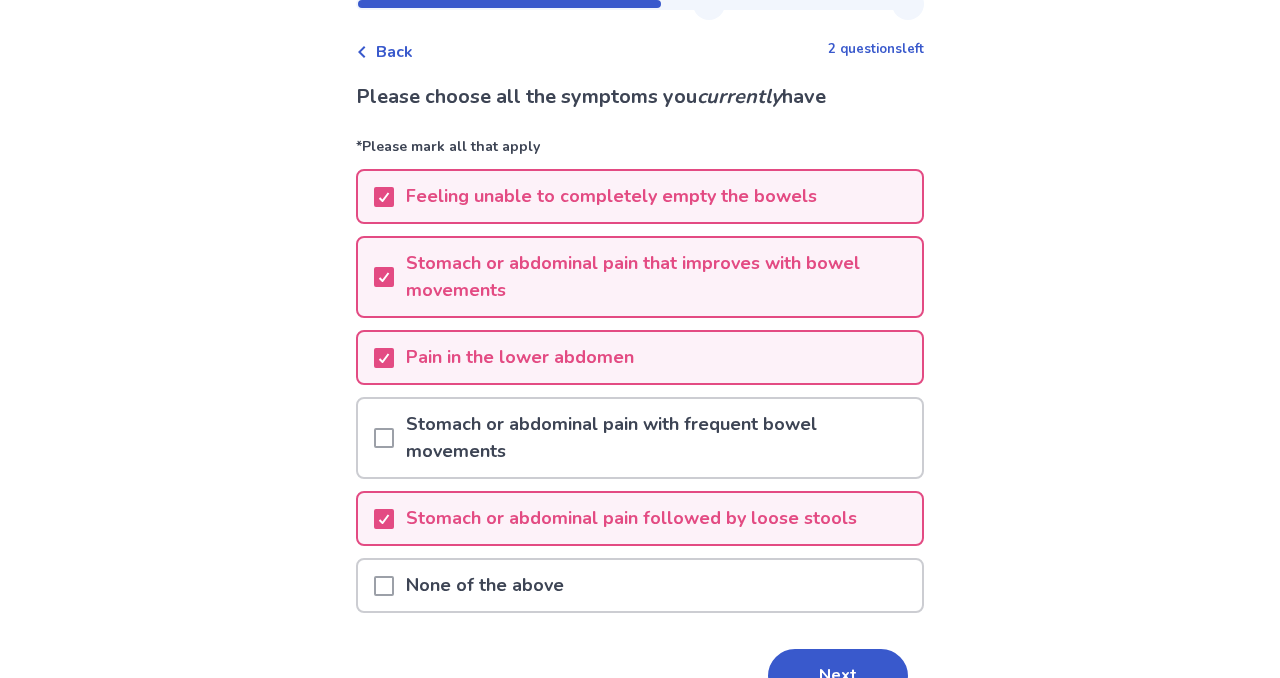 scroll, scrollTop: 171, scrollLeft: 0, axis: vertical 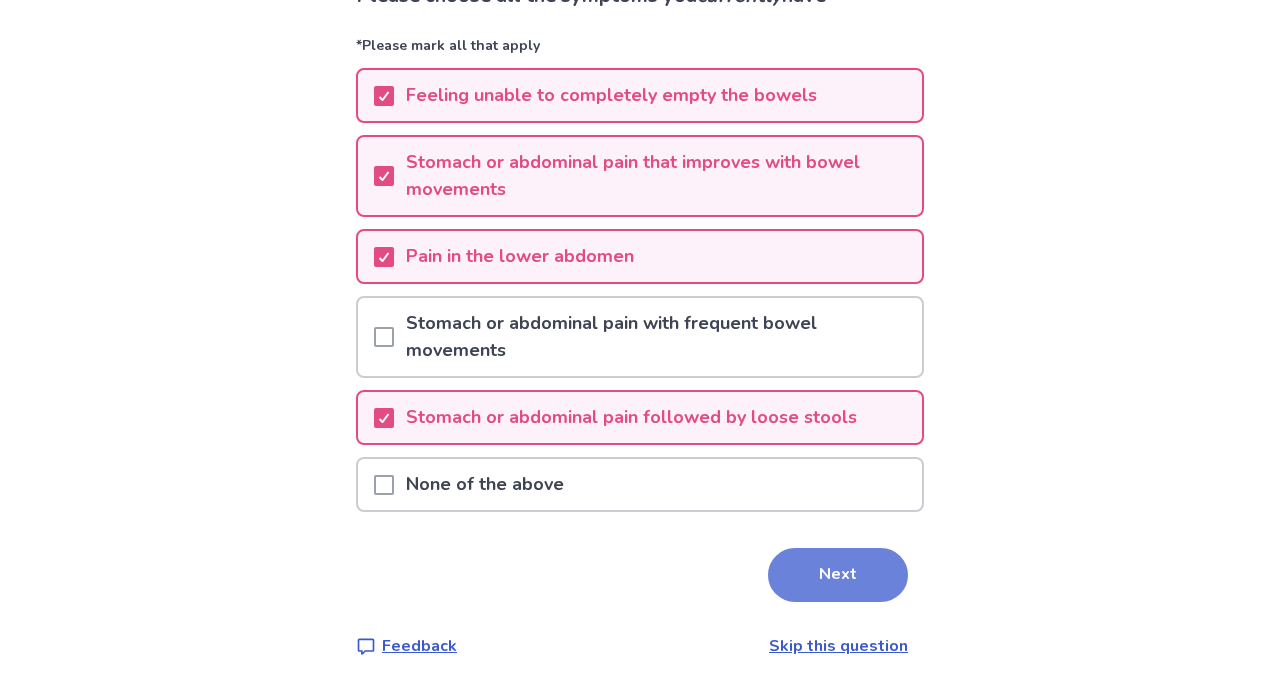 click on "Next" at bounding box center [838, 575] 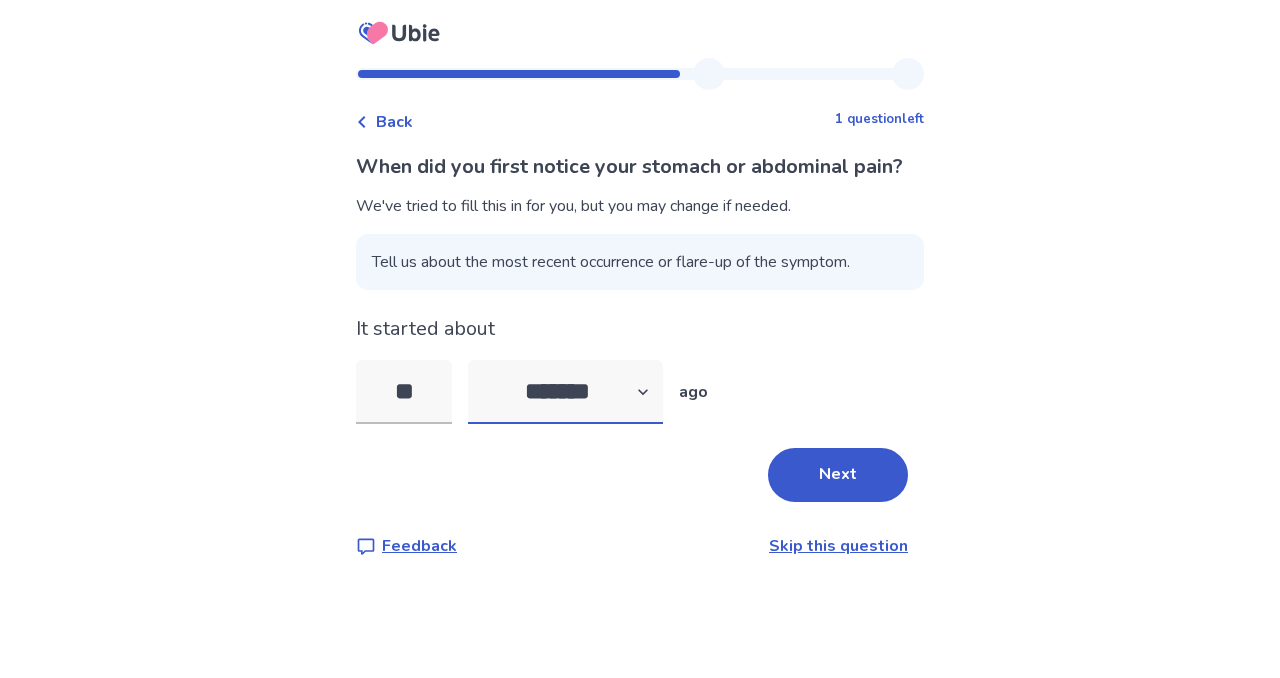 click on "******* ****** ******* ******** *******" at bounding box center (565, 392) 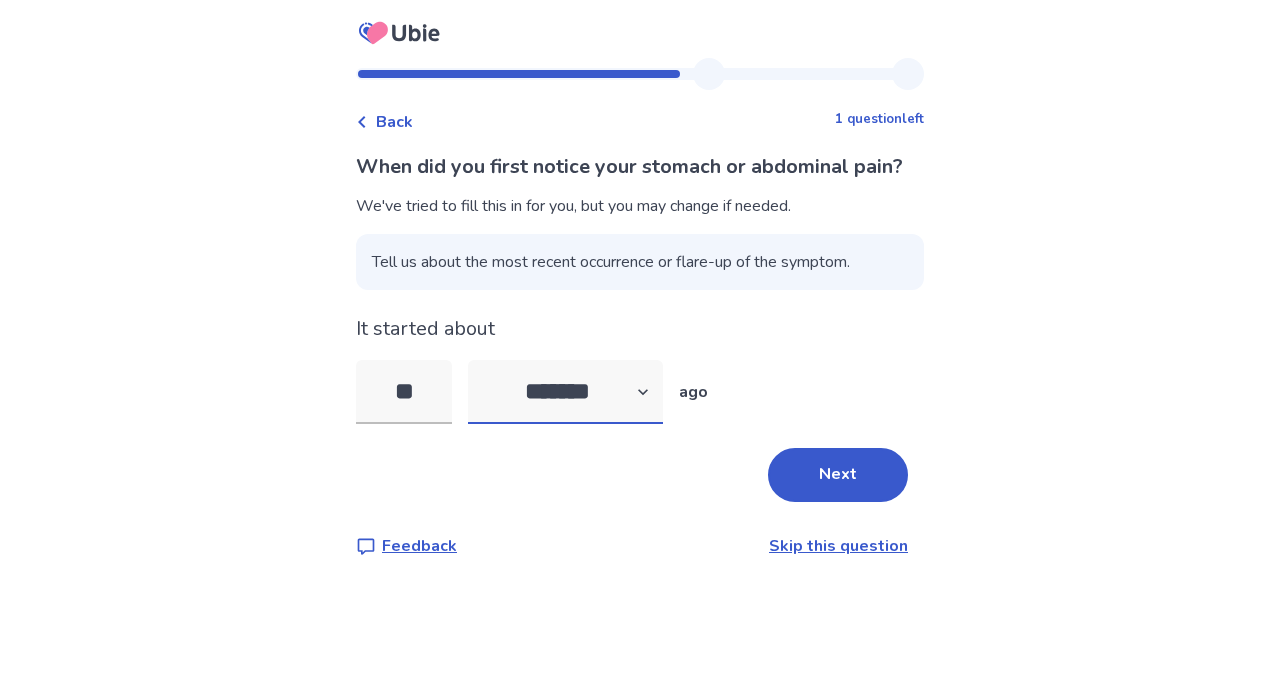 select on "*" 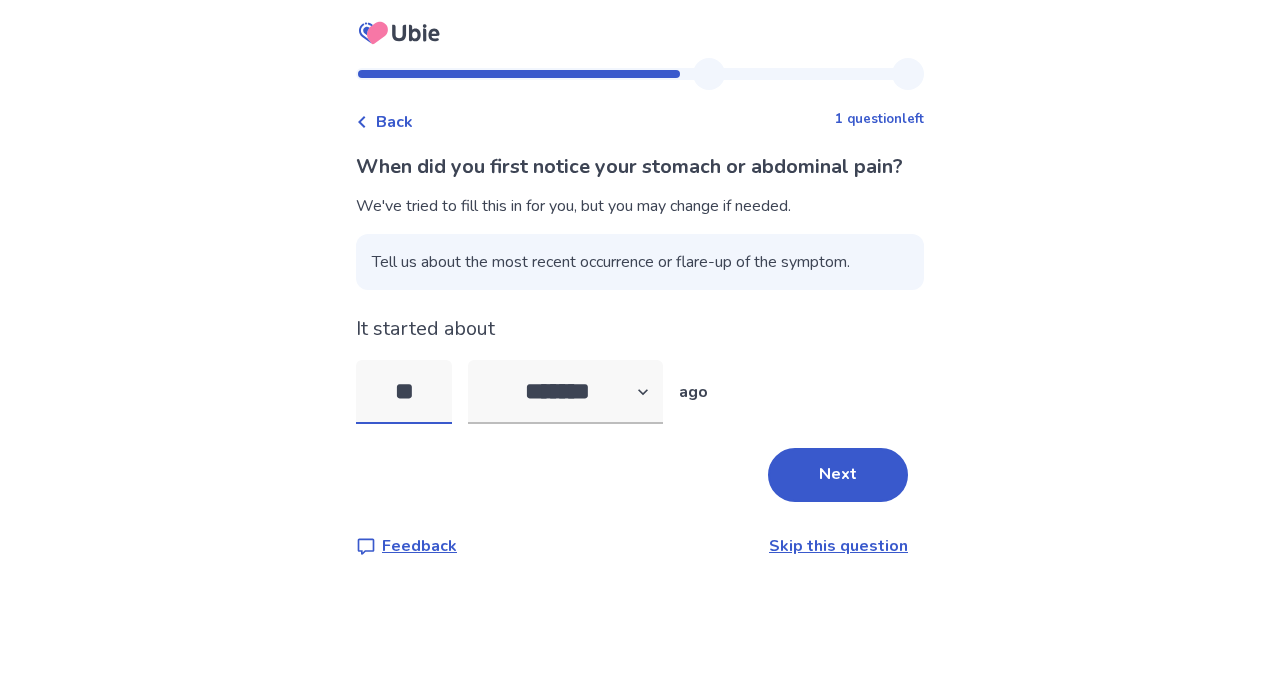 click on "**" at bounding box center [404, 392] 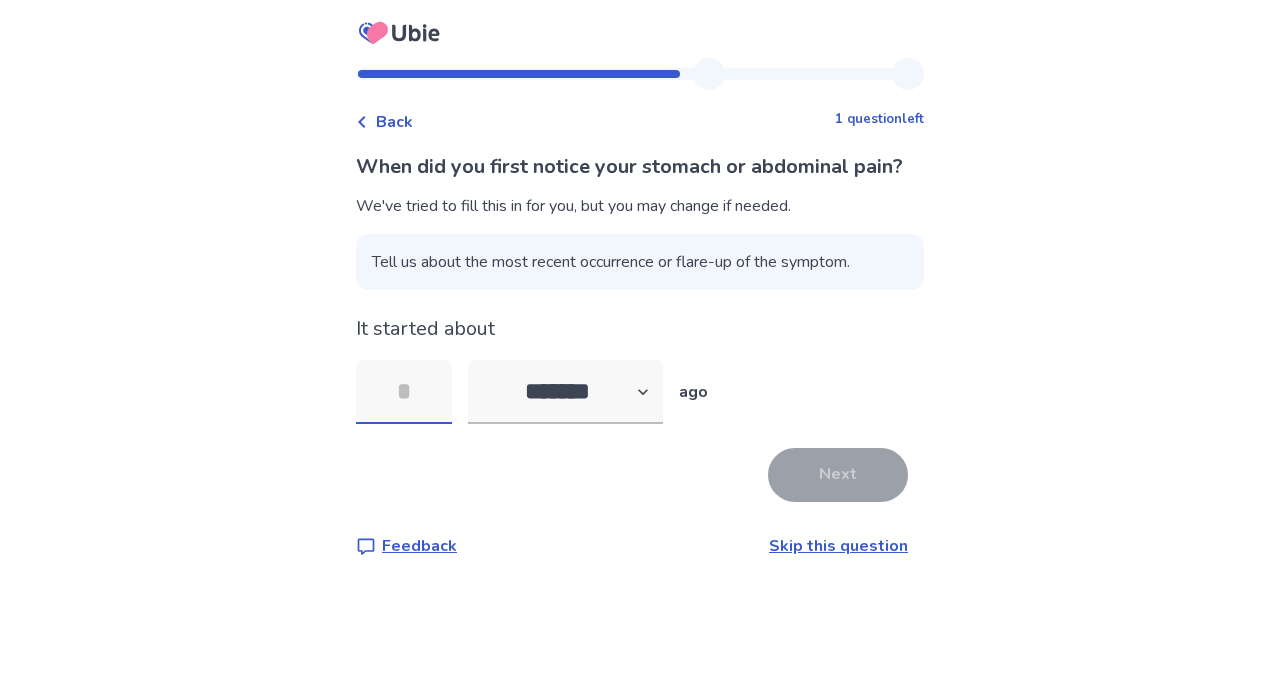 type on "*" 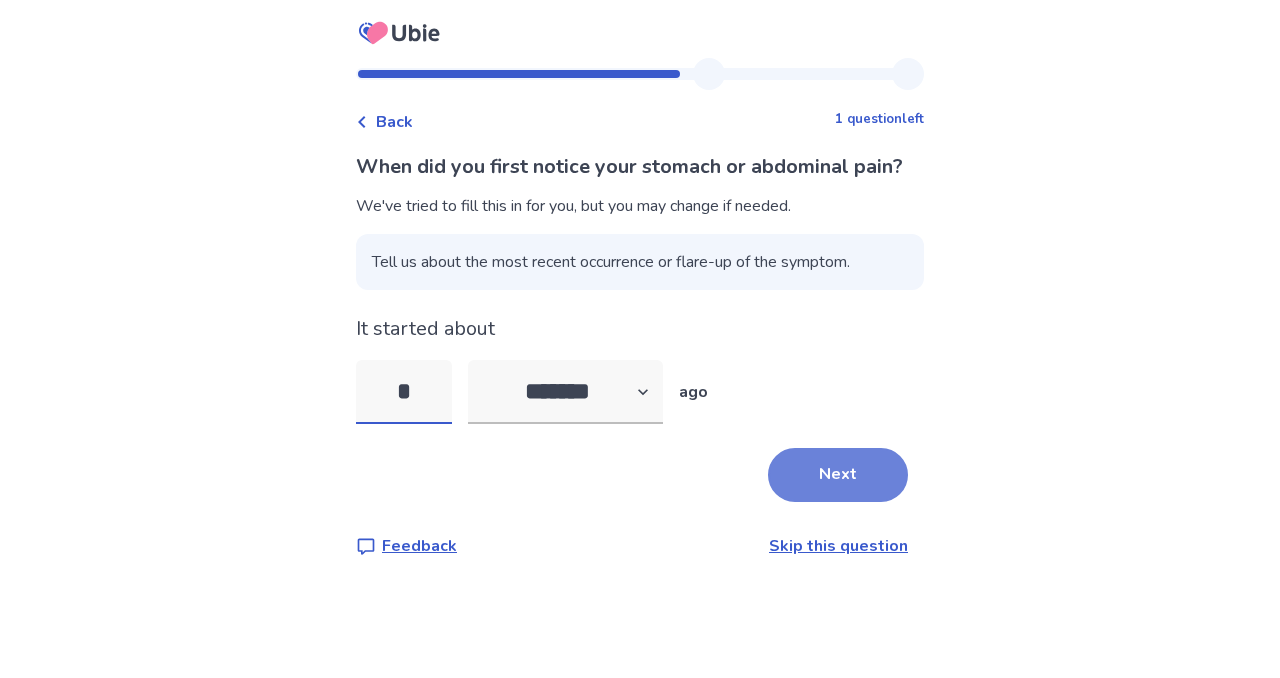 type on "*" 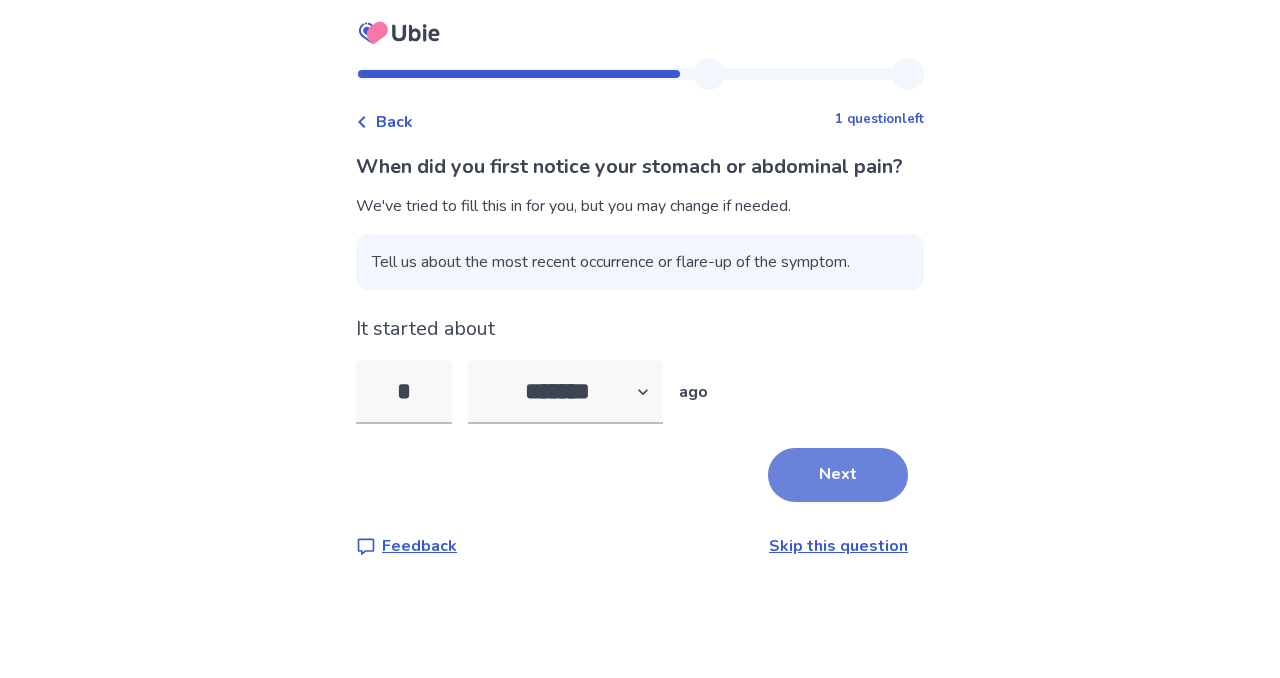 click on "Next" at bounding box center [838, 475] 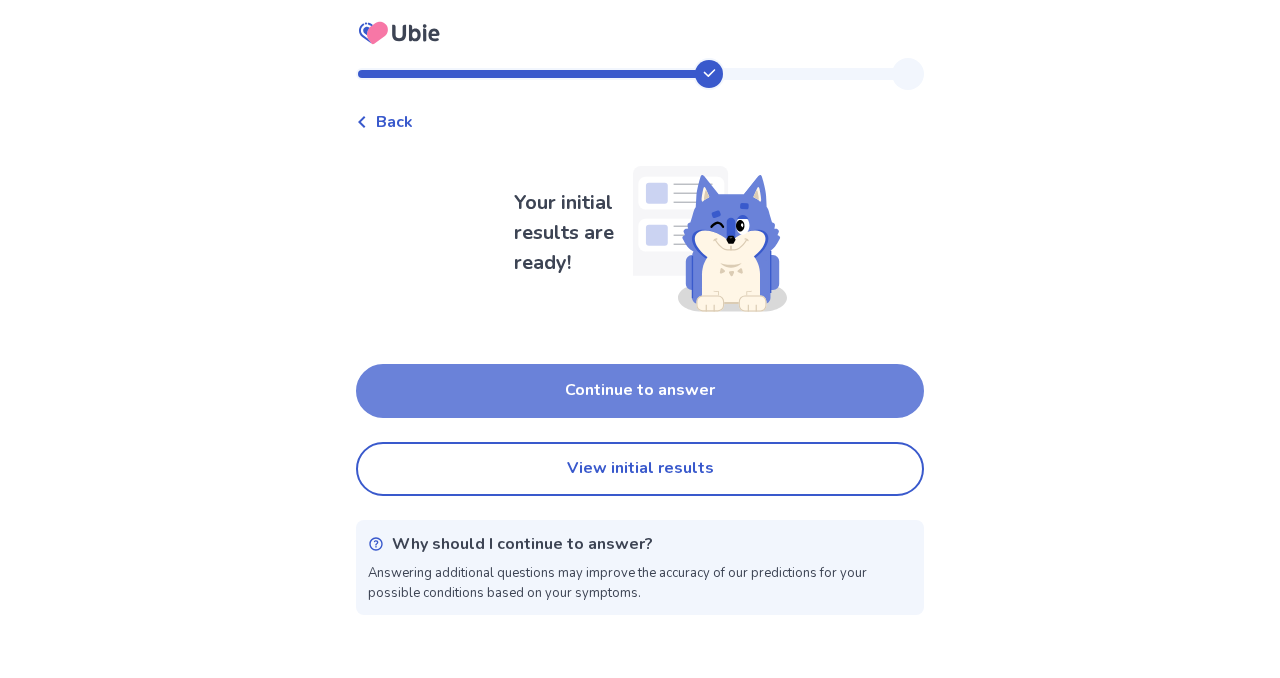 click on "Continue to answer" at bounding box center (640, 391) 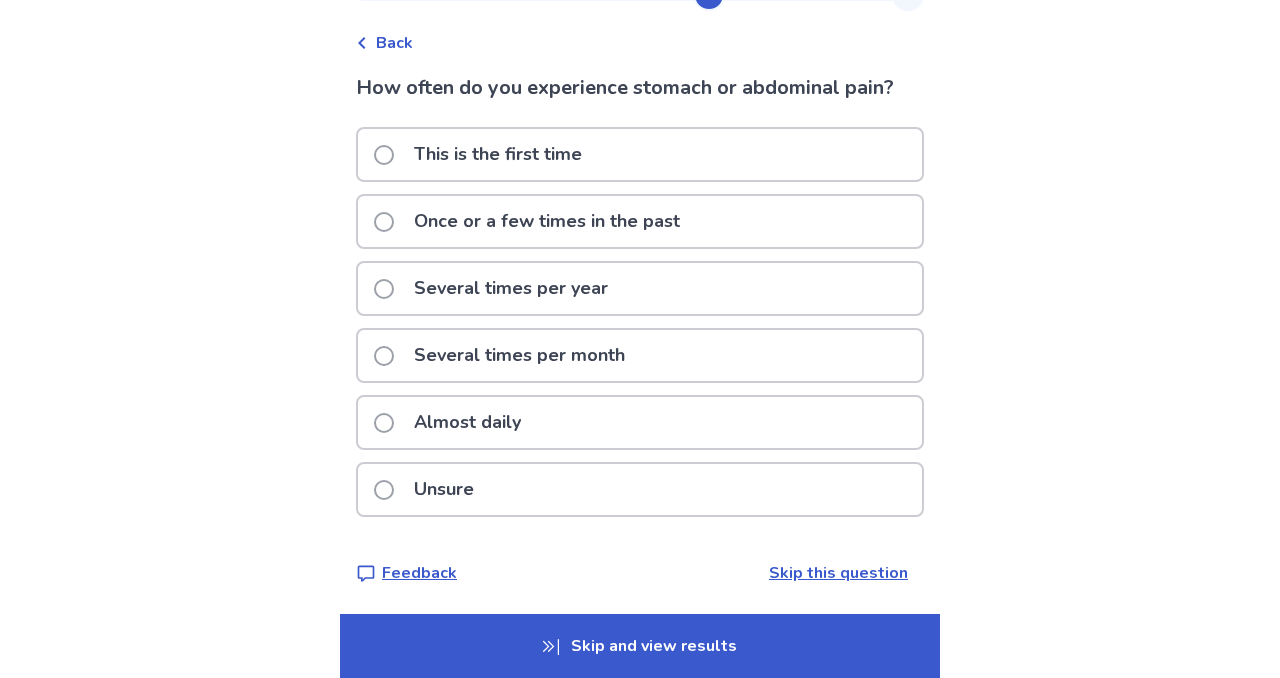 scroll, scrollTop: 82, scrollLeft: 0, axis: vertical 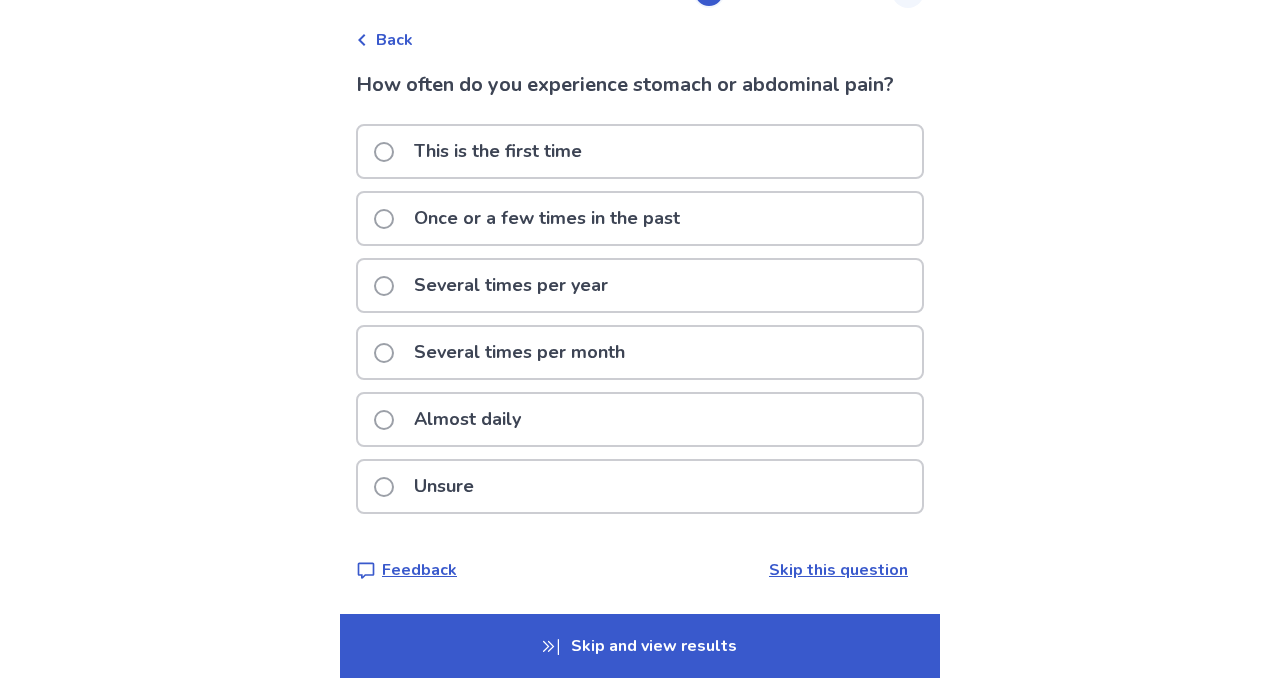 click on "Several times per month" at bounding box center [519, 352] 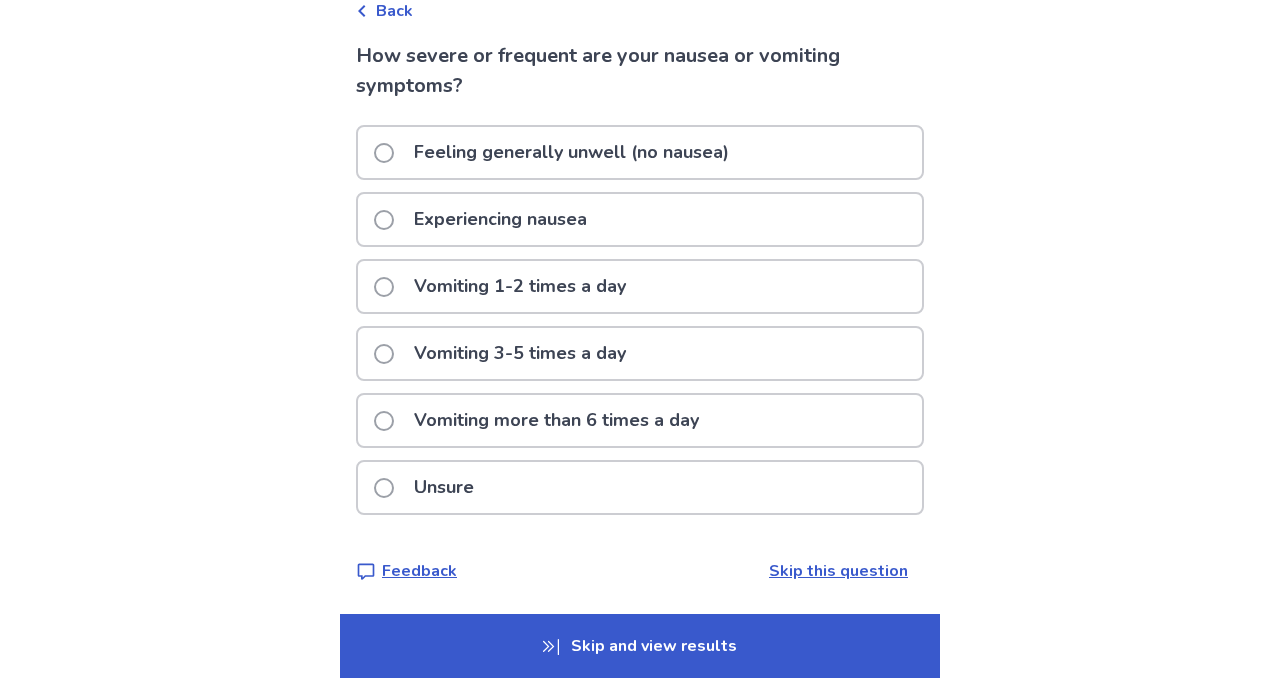 scroll, scrollTop: 112, scrollLeft: 0, axis: vertical 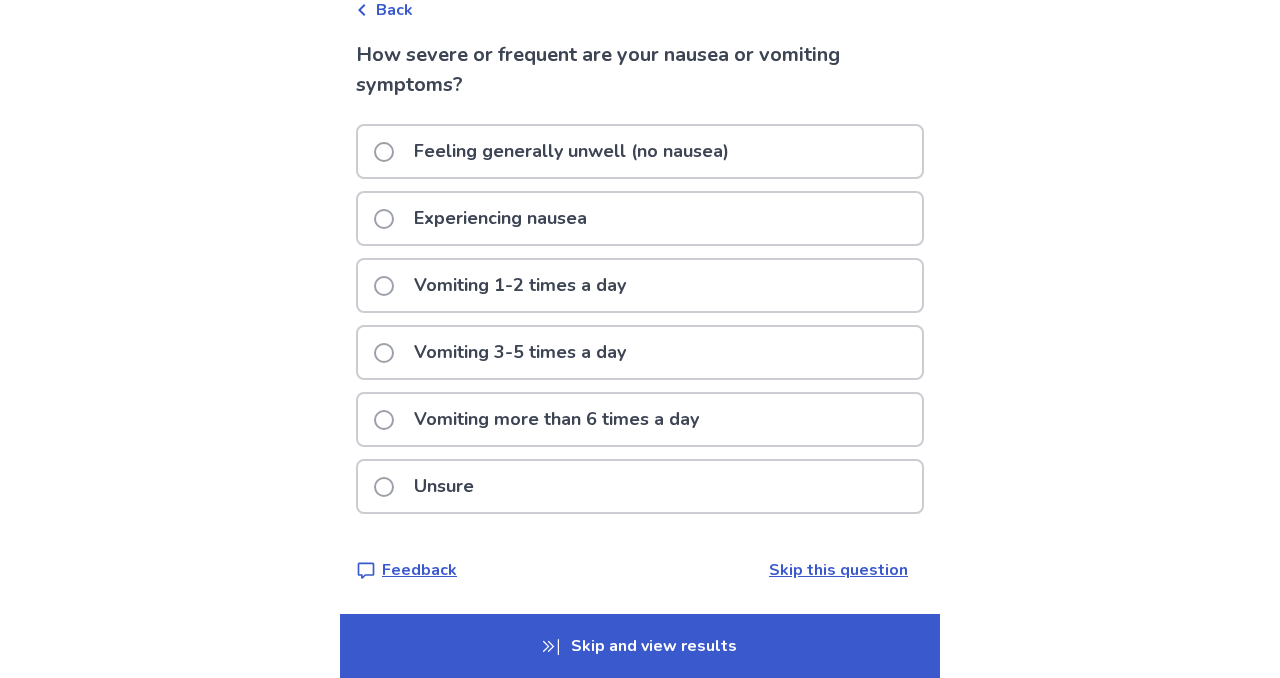 click on "Experiencing nausea" at bounding box center (640, 218) 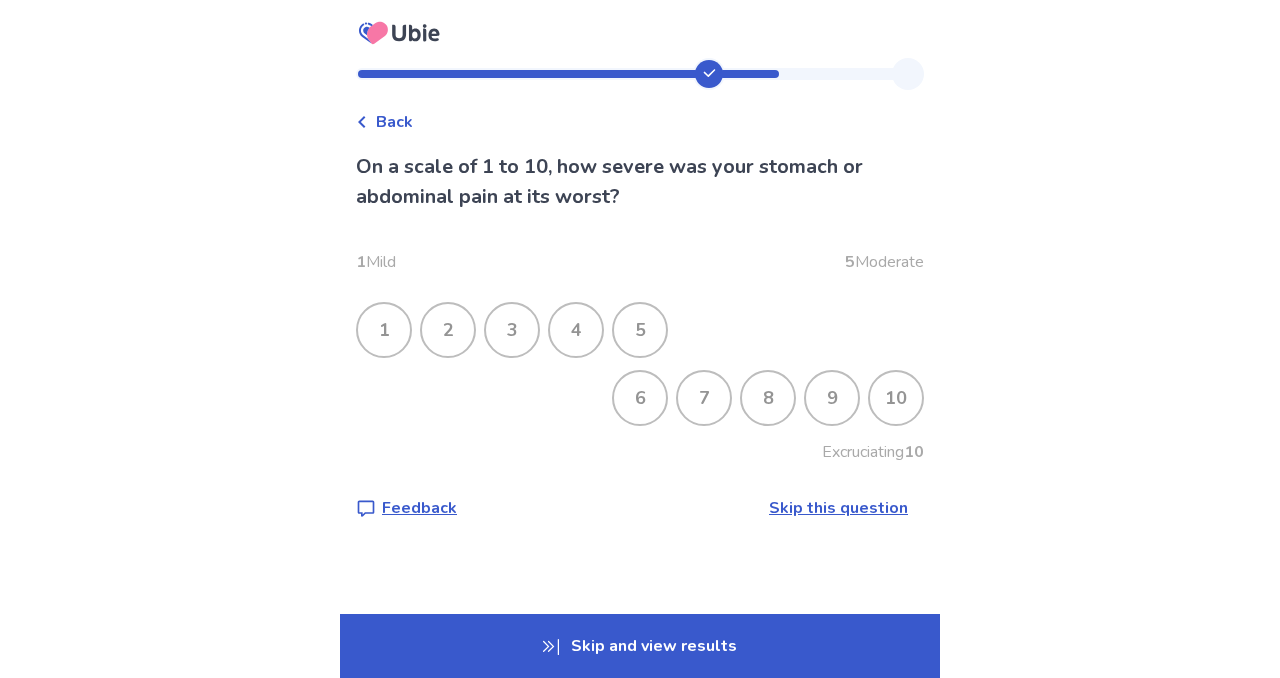 click on "7" at bounding box center (704, 398) 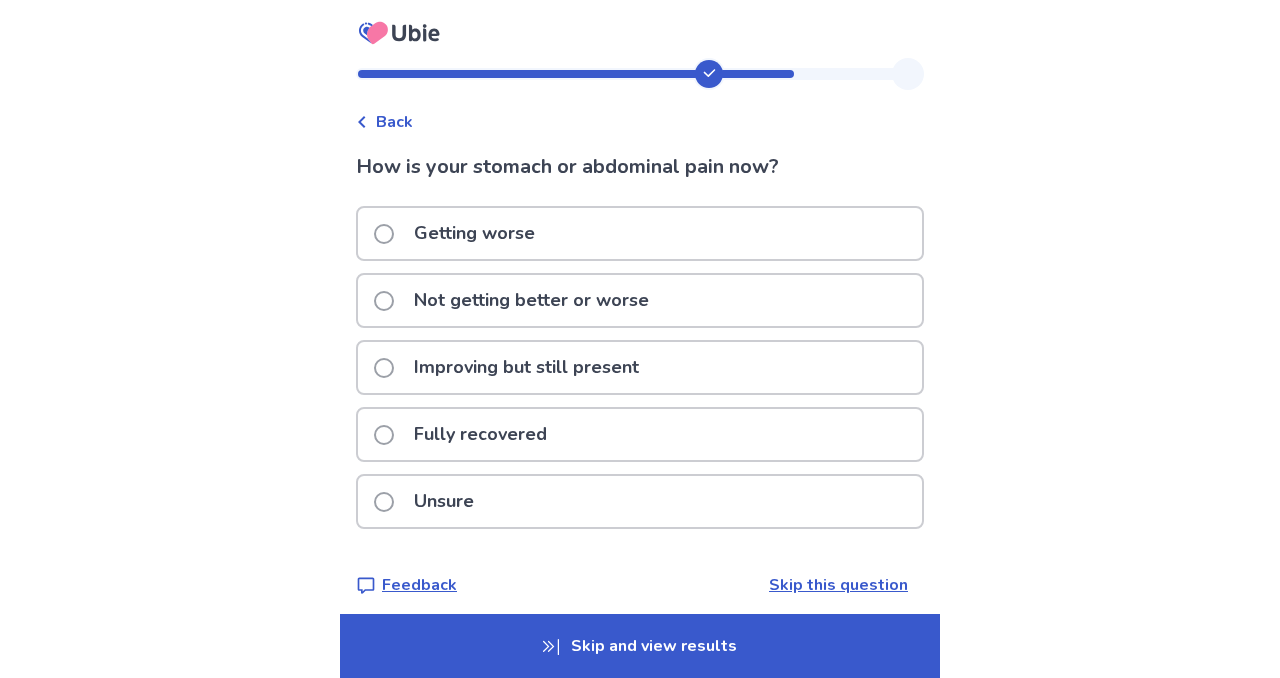 click on "Not getting better or worse" at bounding box center [531, 300] 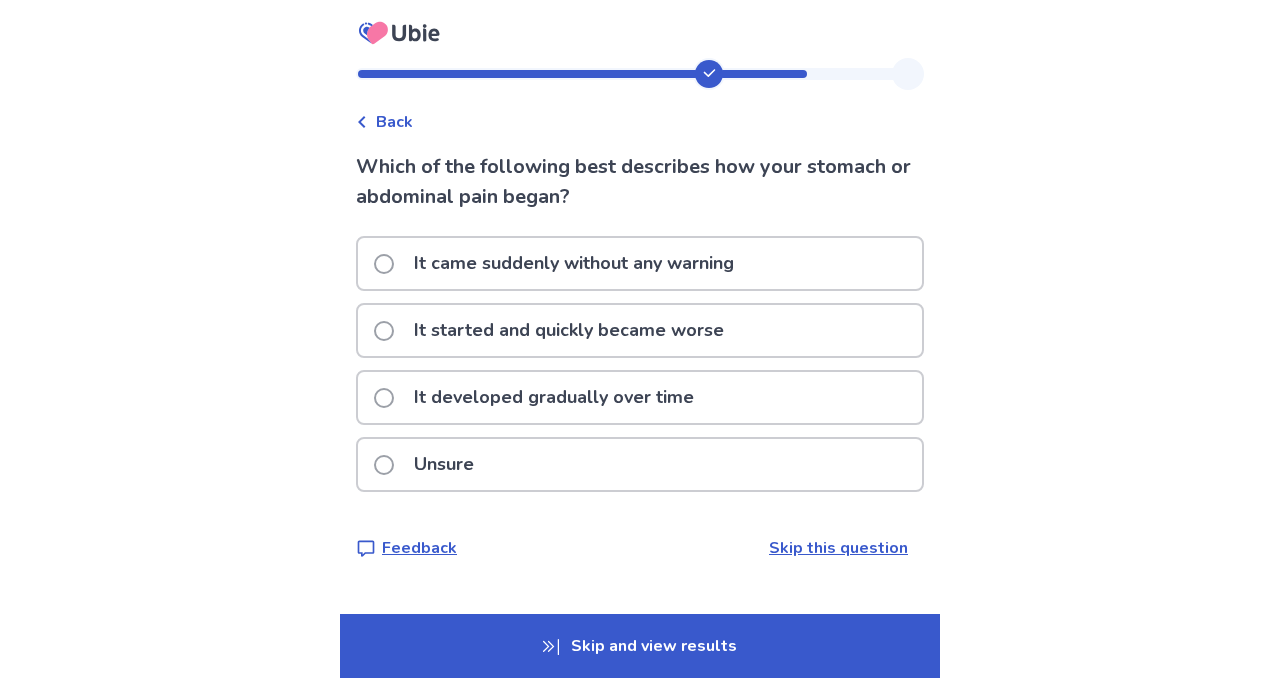 click on "It came suddenly without any warning" at bounding box center [574, 263] 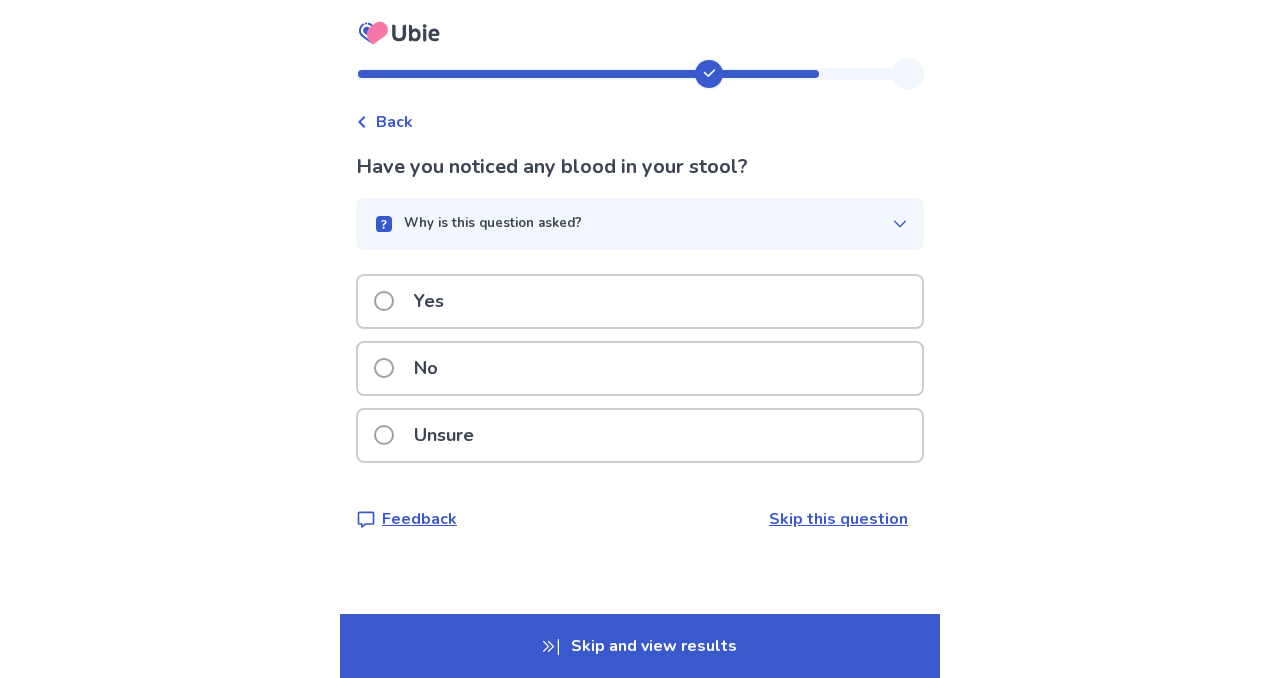 click on "No" at bounding box center (640, 368) 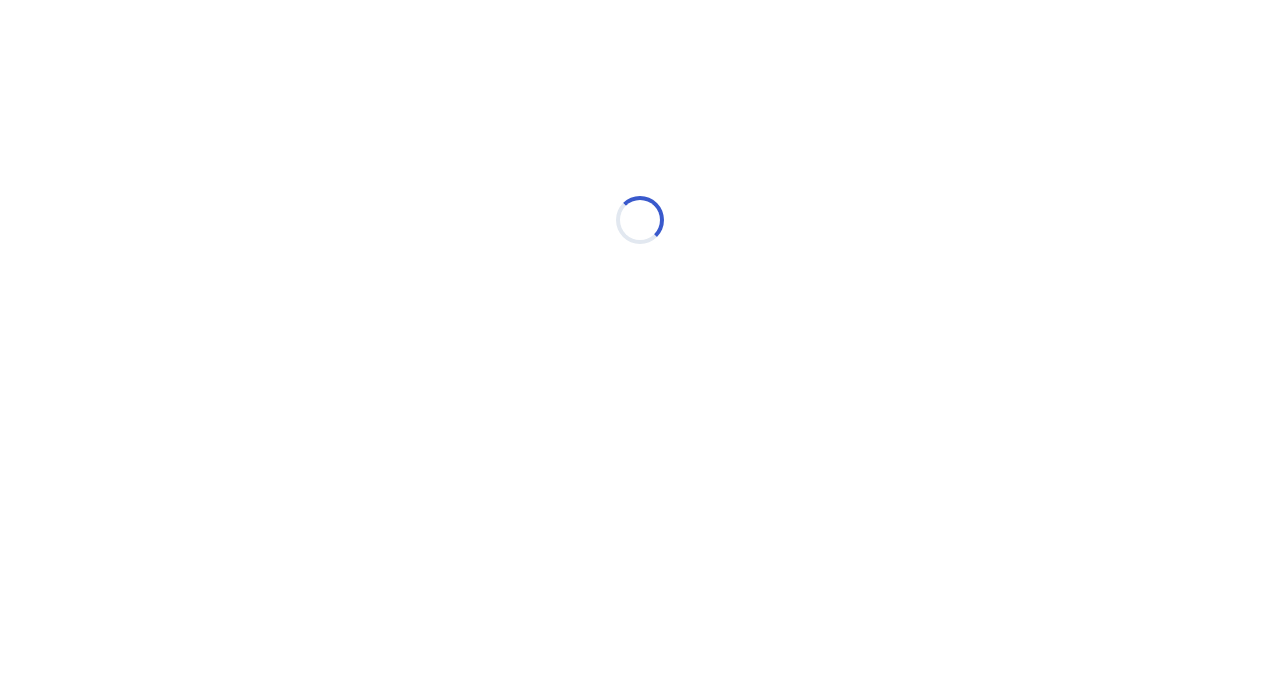 select on "*" 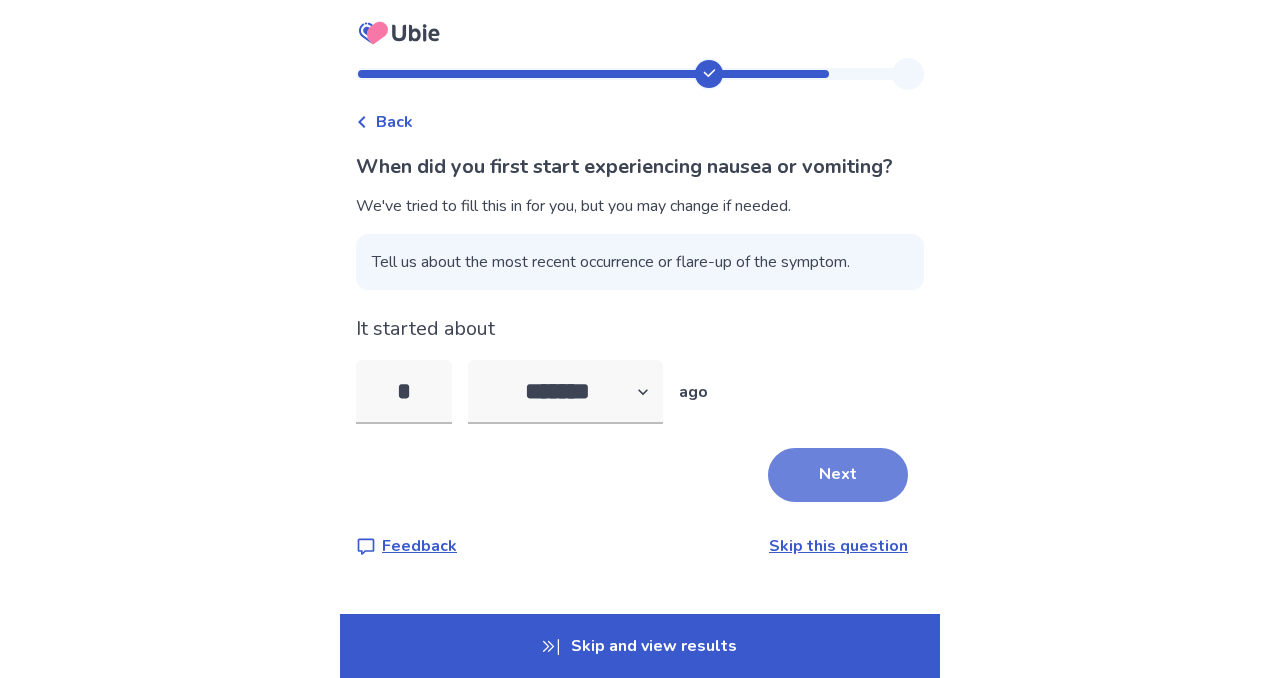 click on "Next" at bounding box center (838, 475) 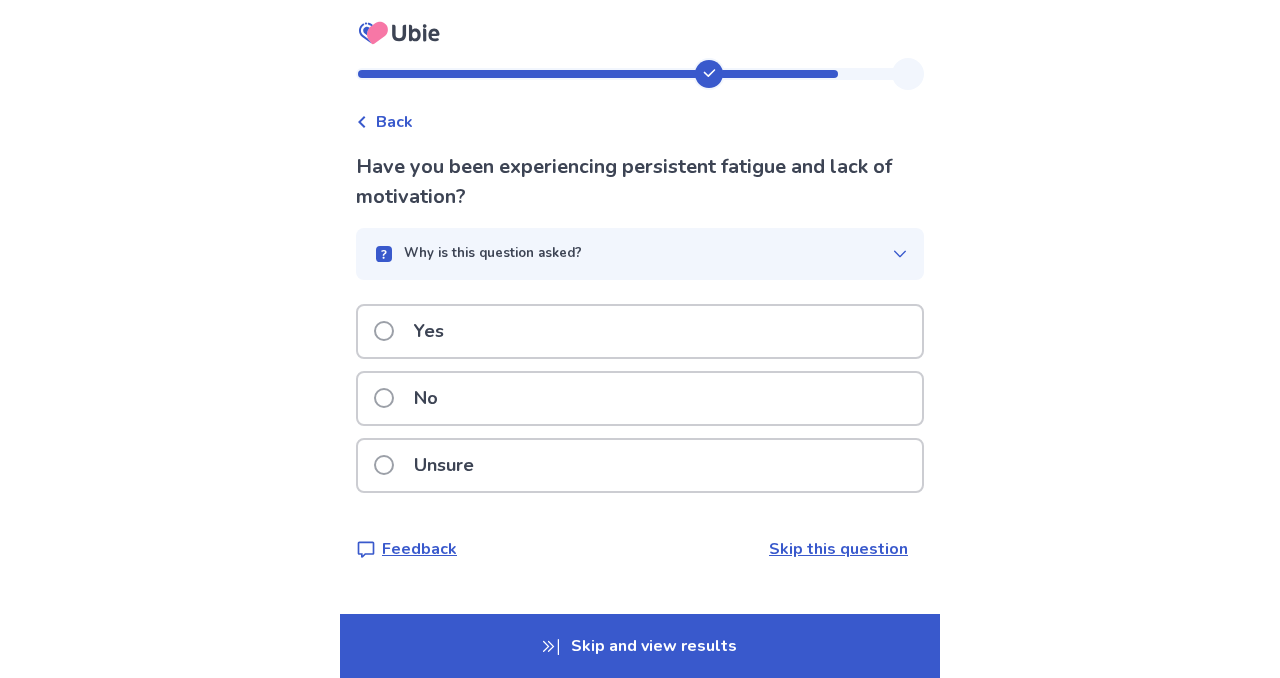 click on "No" at bounding box center [640, 398] 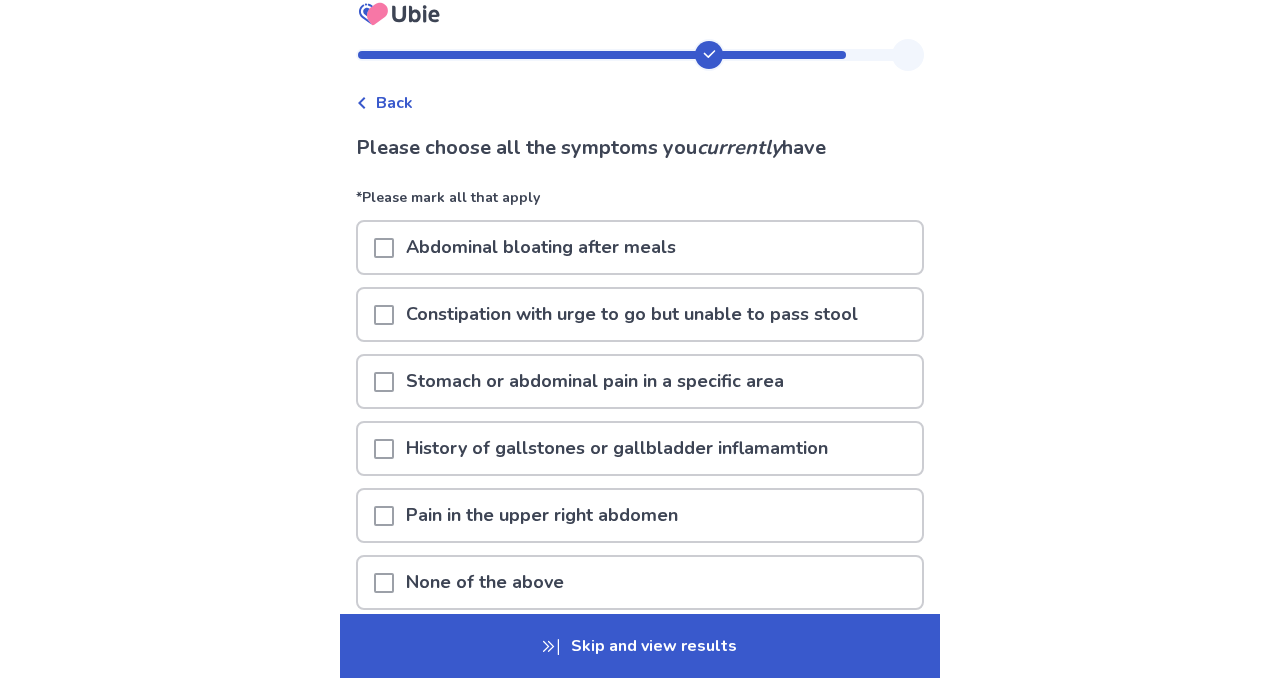 scroll, scrollTop: 28, scrollLeft: 0, axis: vertical 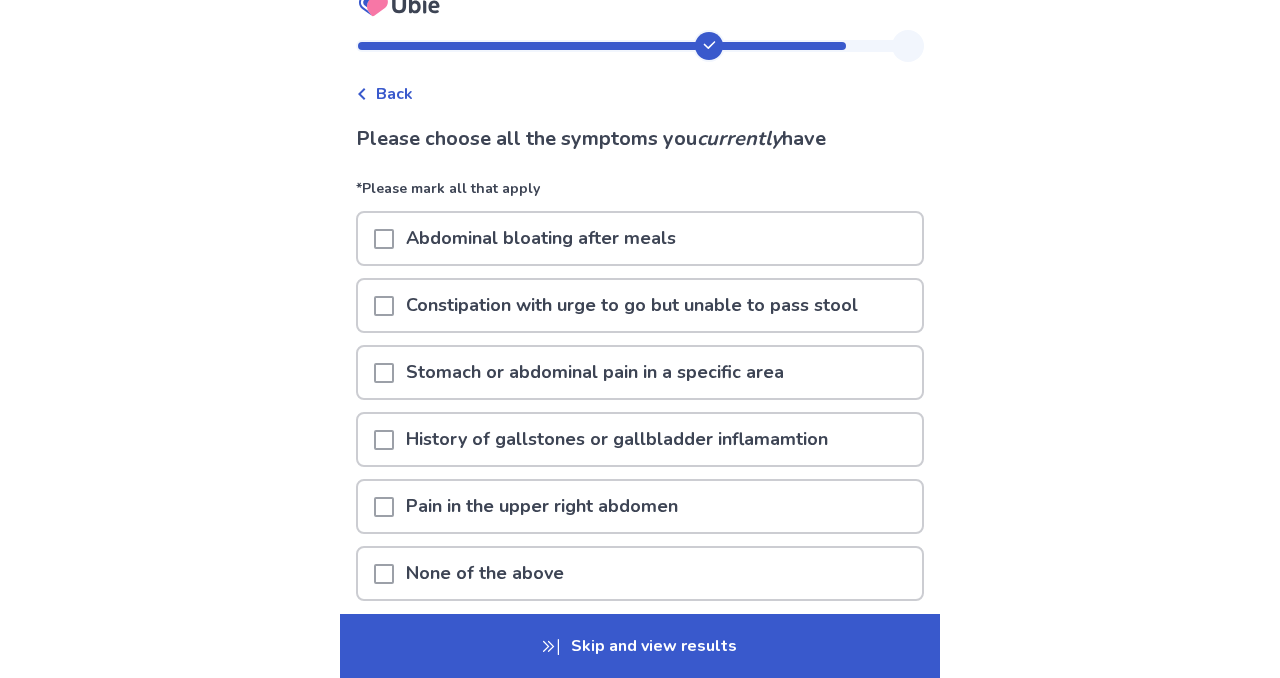click on "Abdominal bloating after meals" at bounding box center (640, 238) 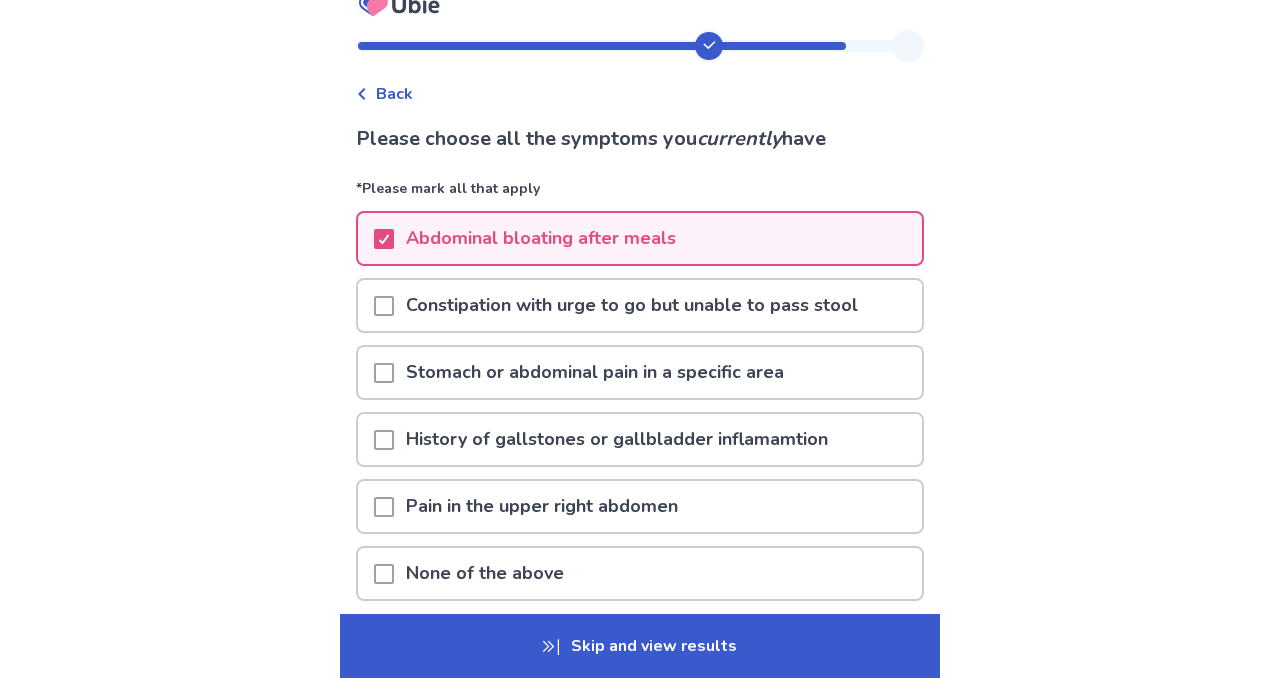click on "Constipation with urge to go but unable to pass stool" at bounding box center (632, 305) 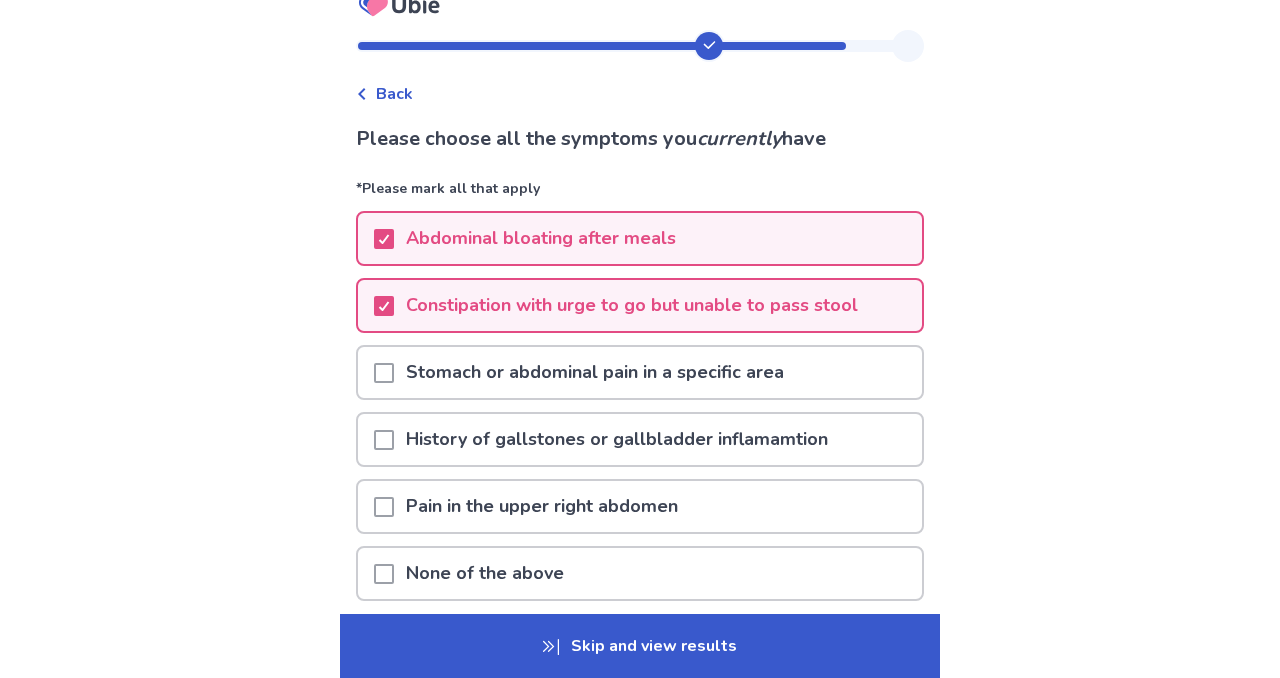 scroll, scrollTop: 140, scrollLeft: 0, axis: vertical 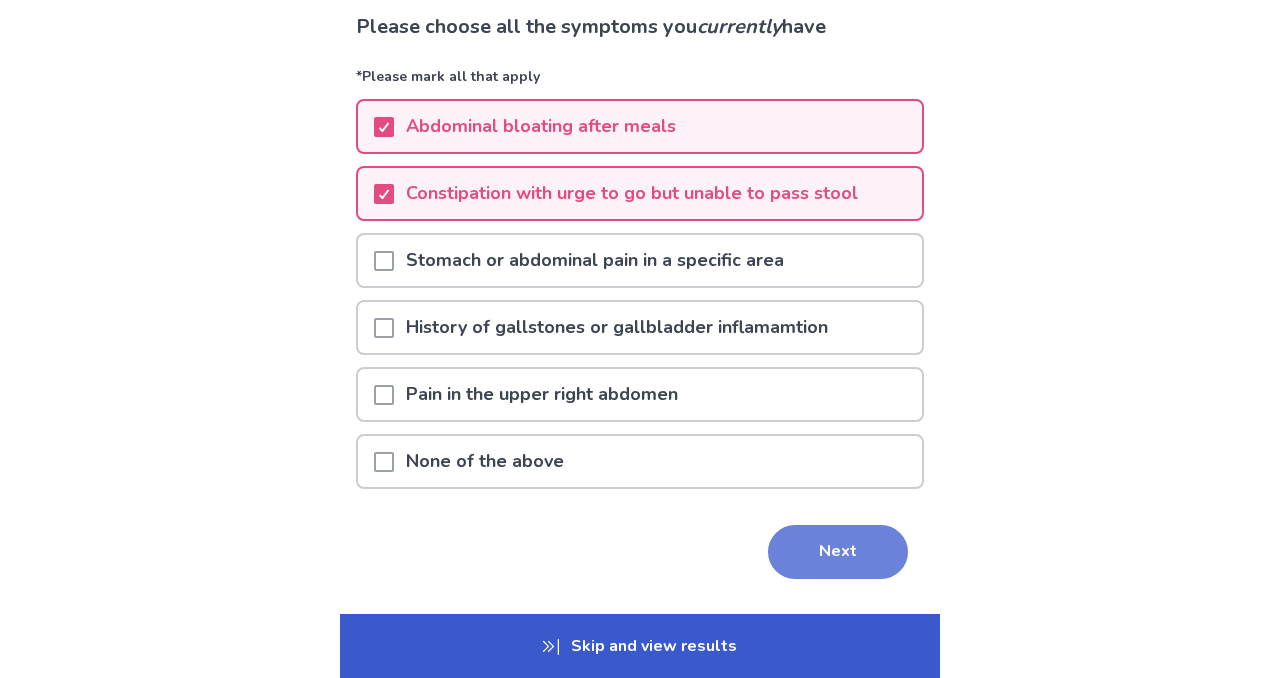 click on "Next" at bounding box center [838, 552] 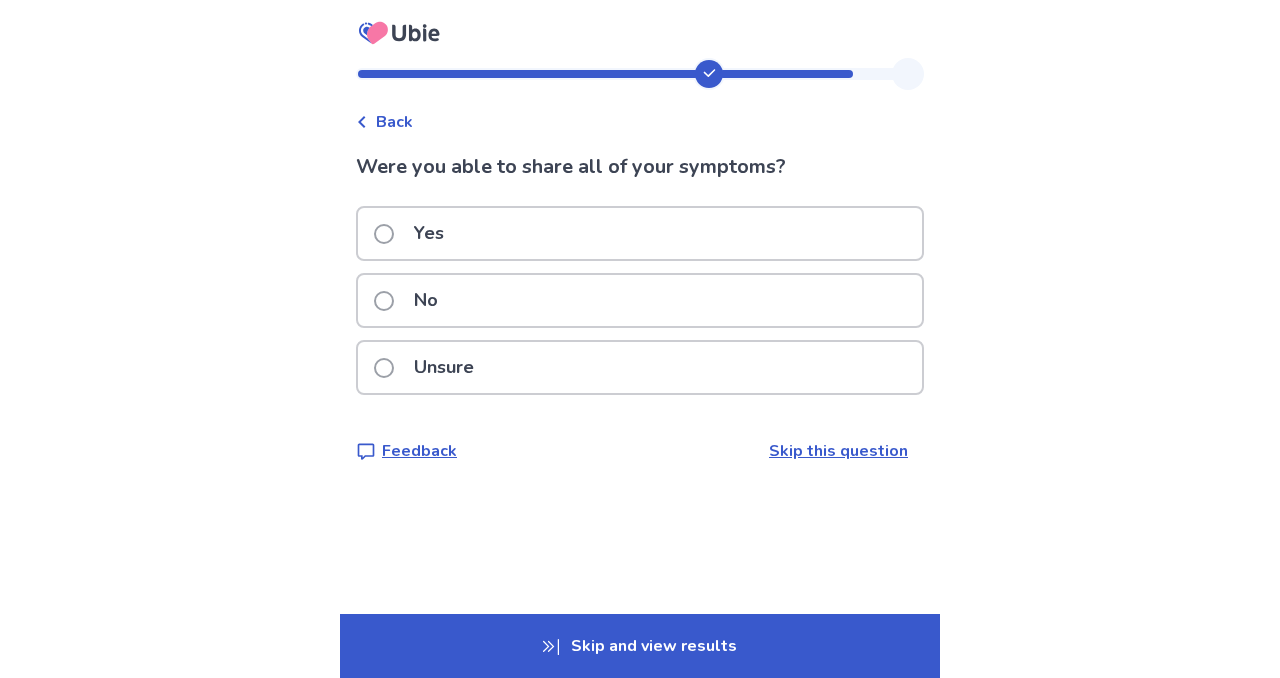 click on "Yes" at bounding box center (640, 233) 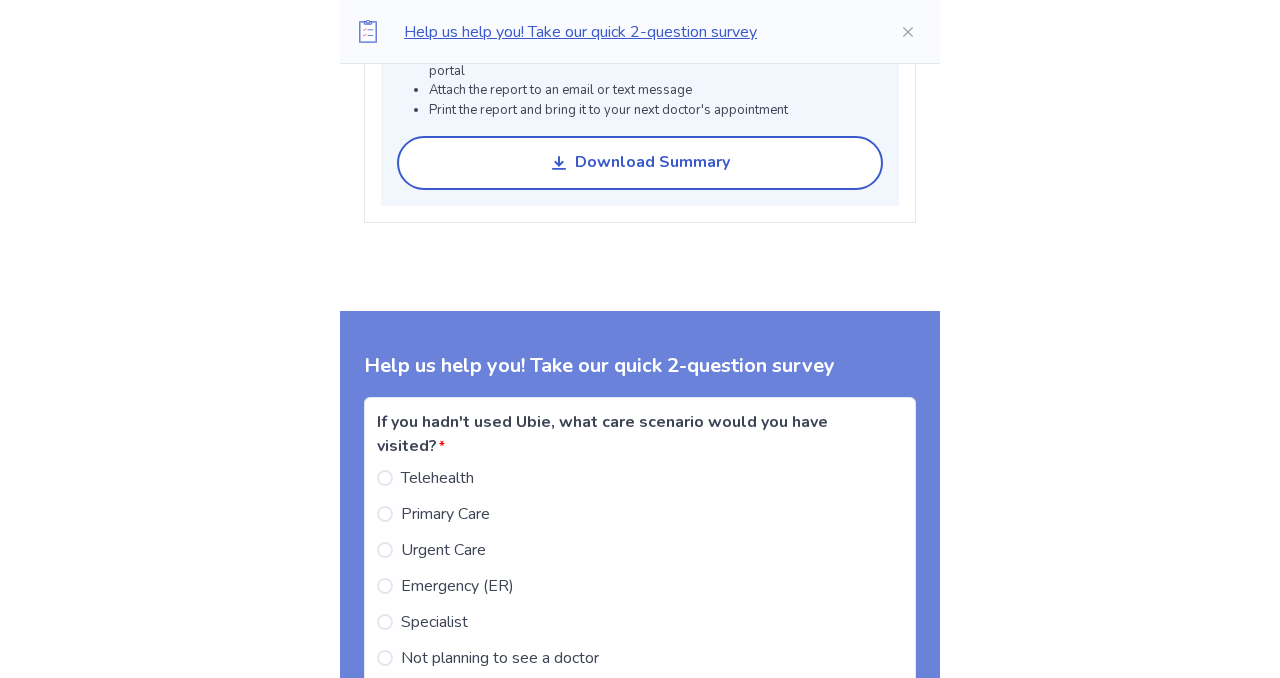 scroll, scrollTop: 1767, scrollLeft: 0, axis: vertical 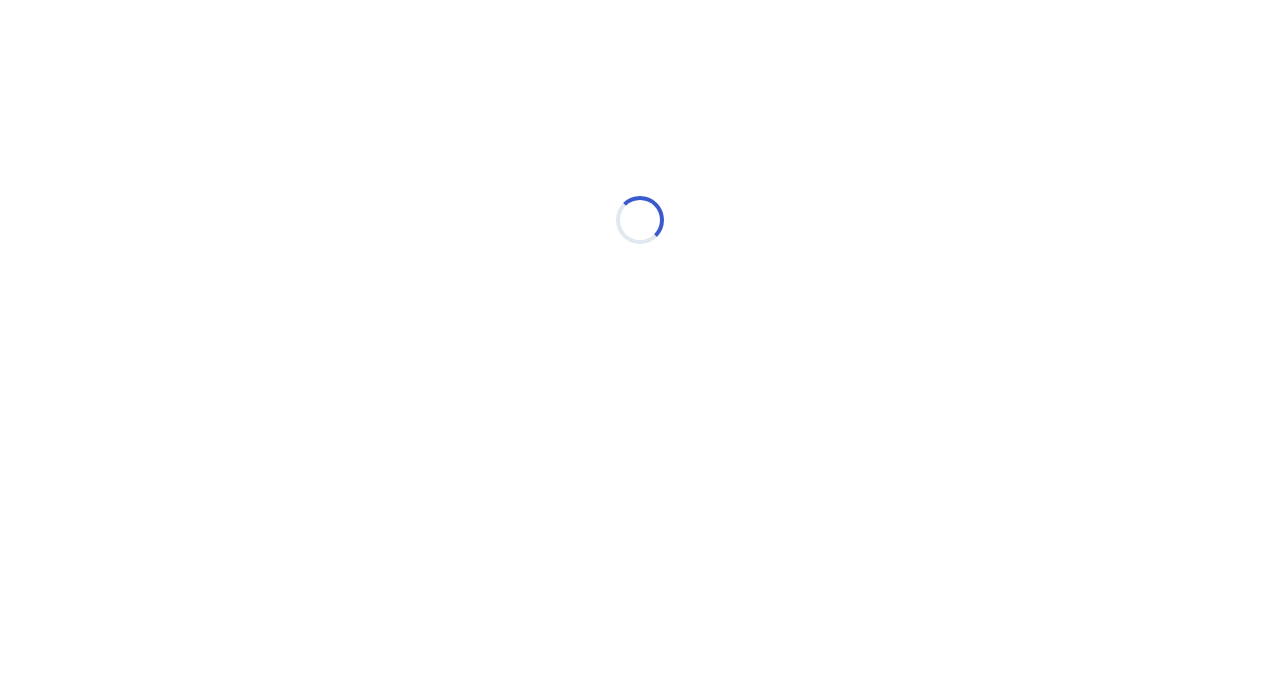 select on "*" 